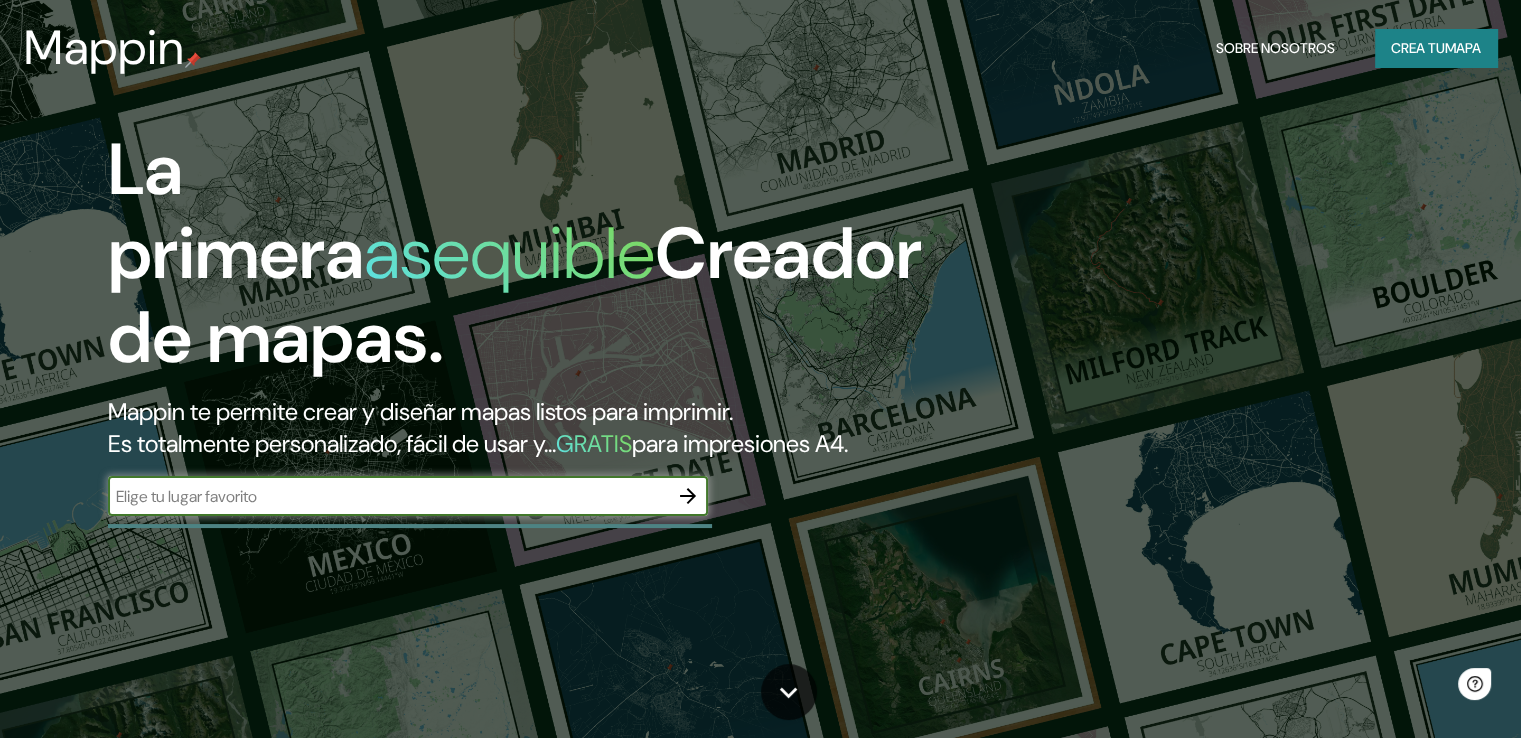 scroll, scrollTop: 0, scrollLeft: 0, axis: both 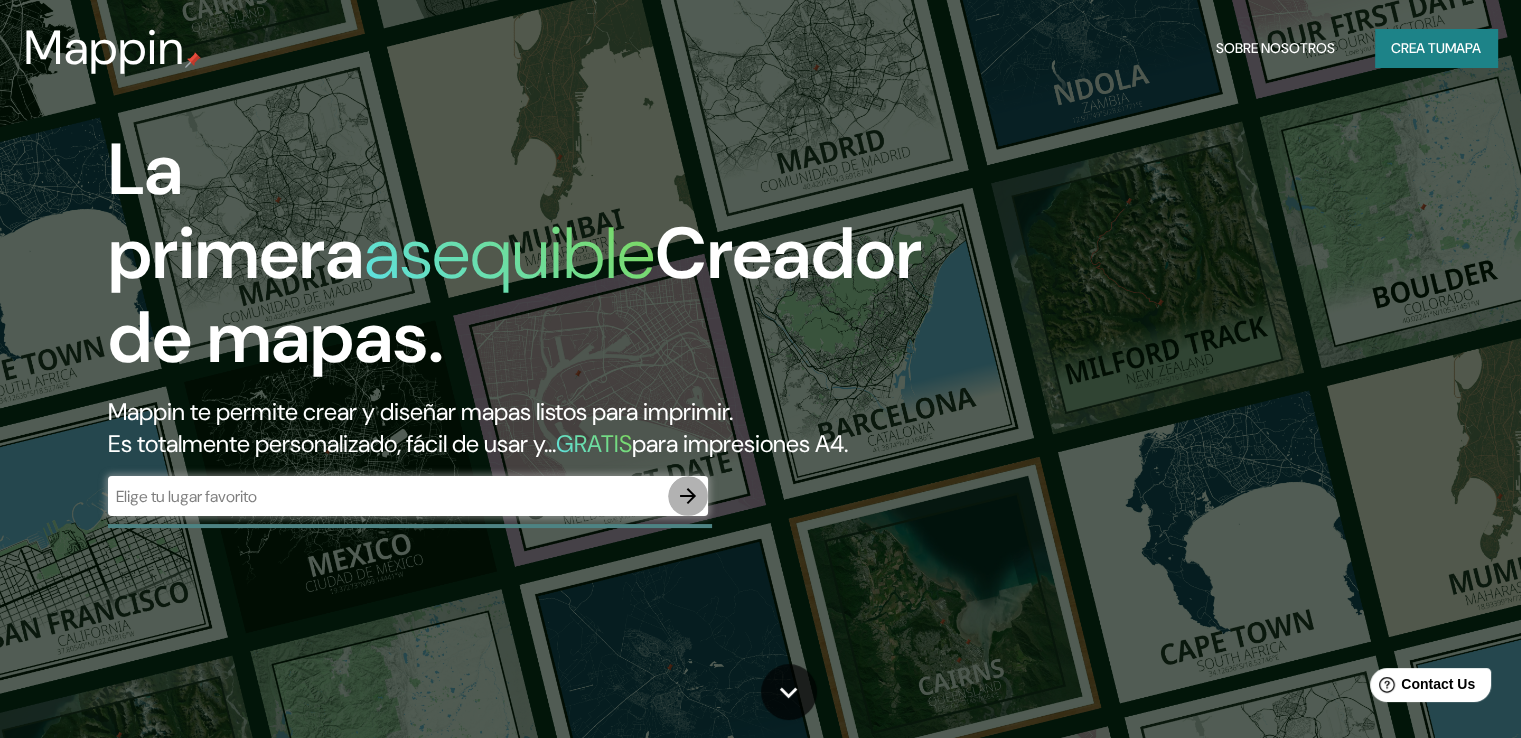 click 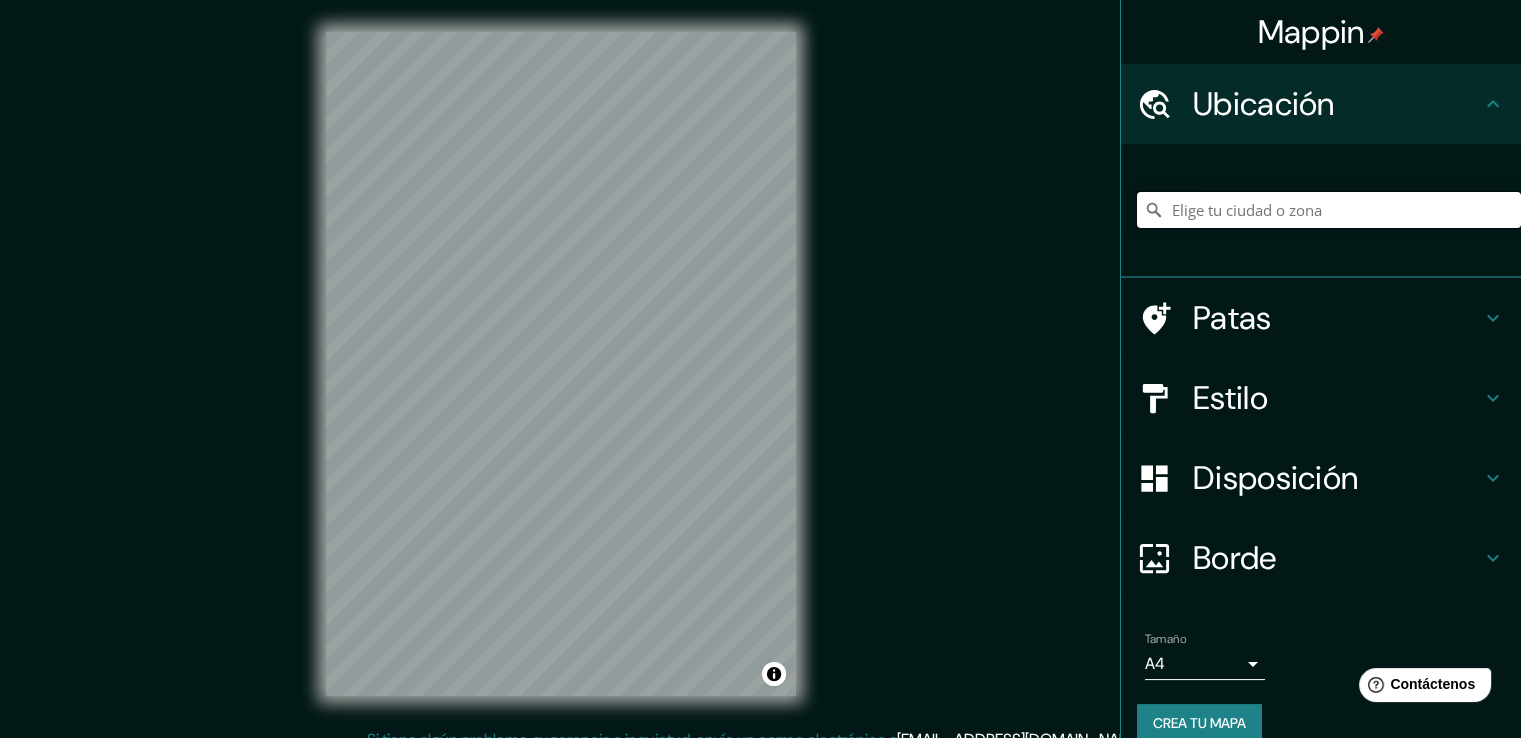 click at bounding box center (1329, 210) 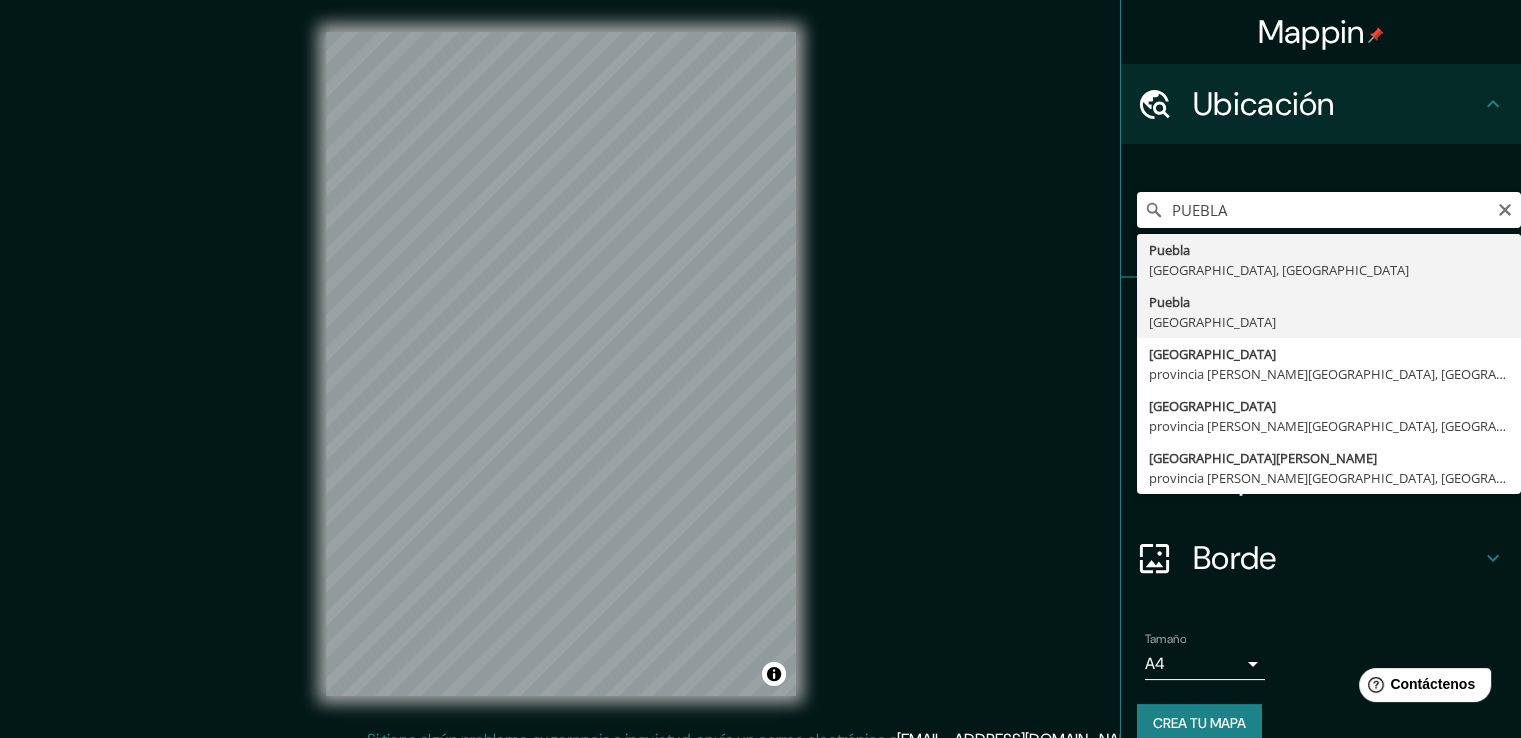 type on "[GEOGRAPHIC_DATA], [GEOGRAPHIC_DATA]" 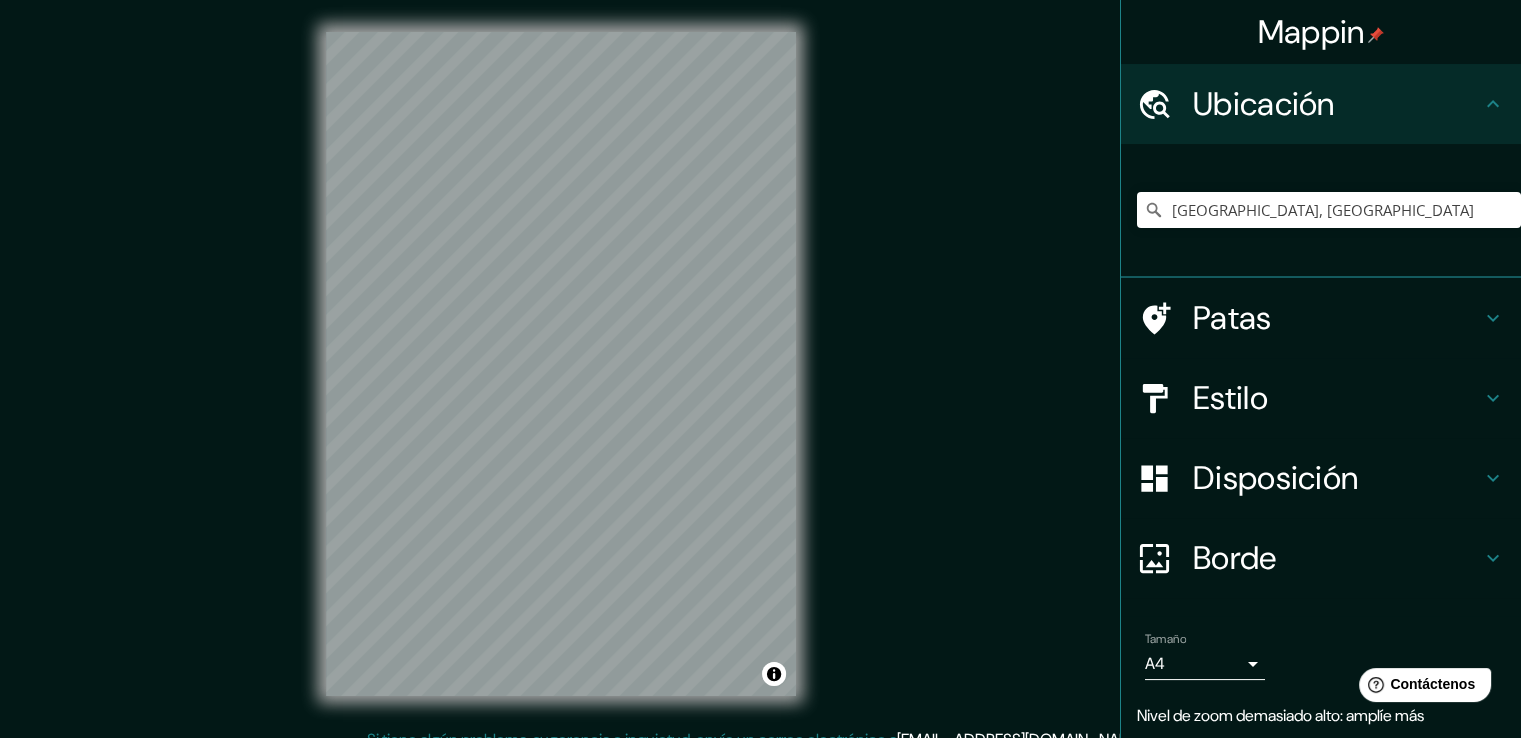 click 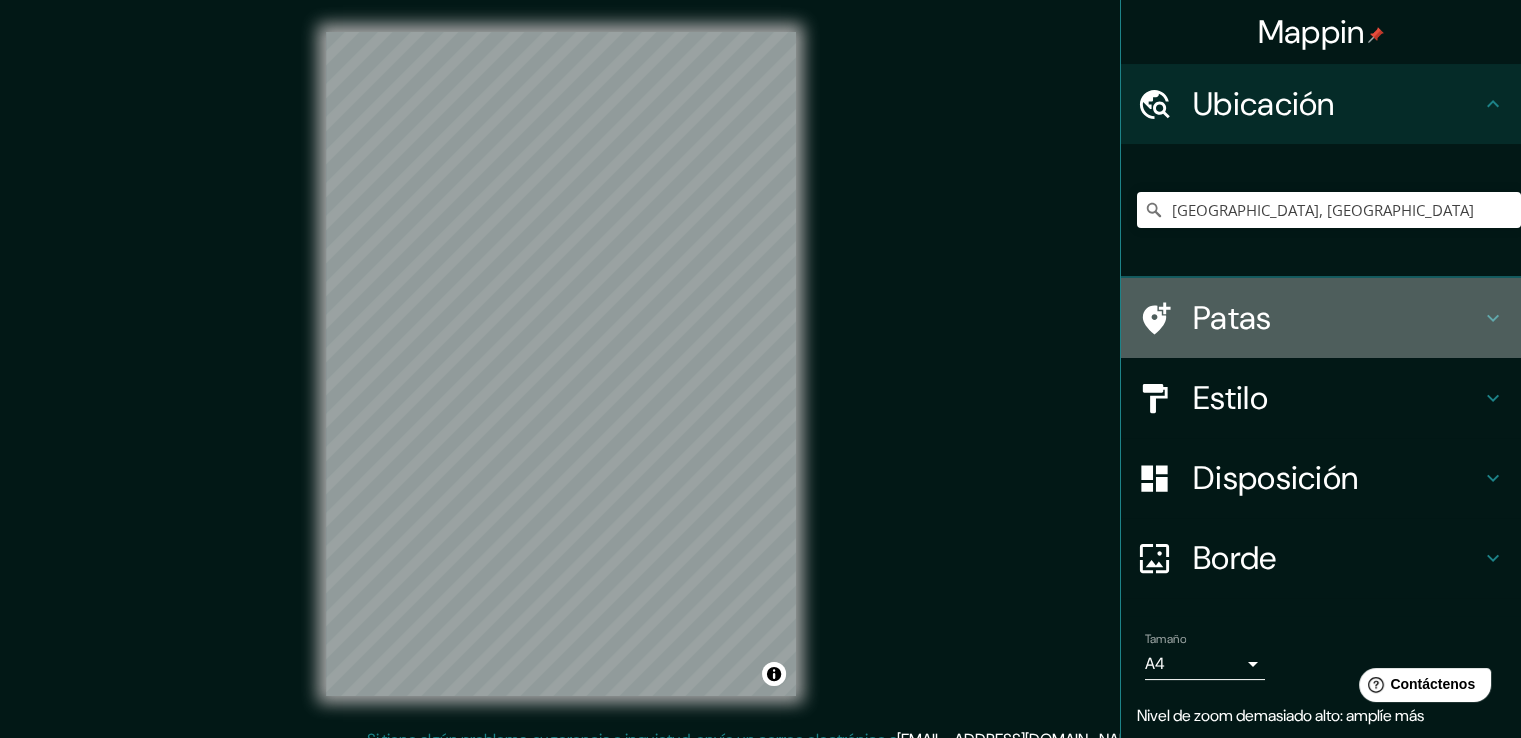 click 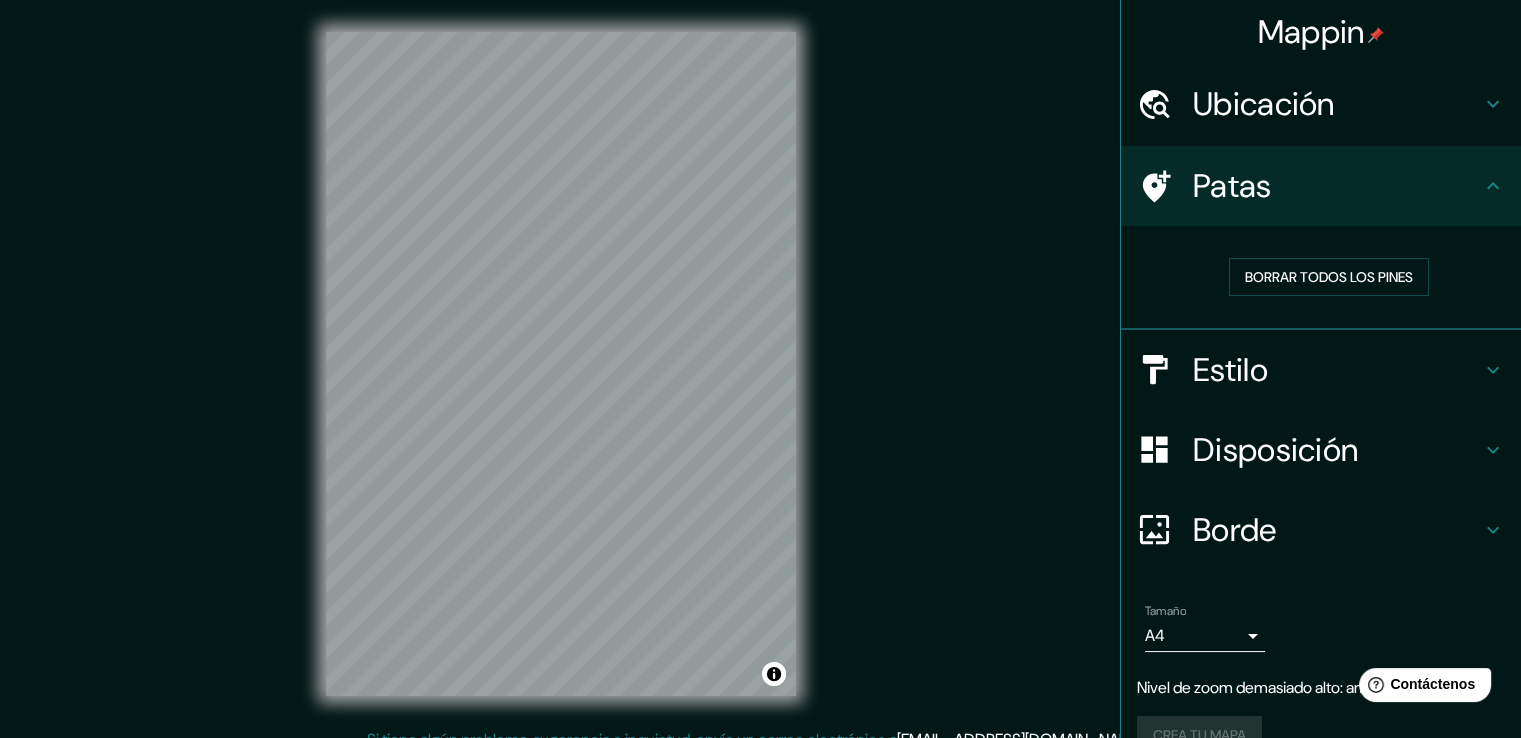 click 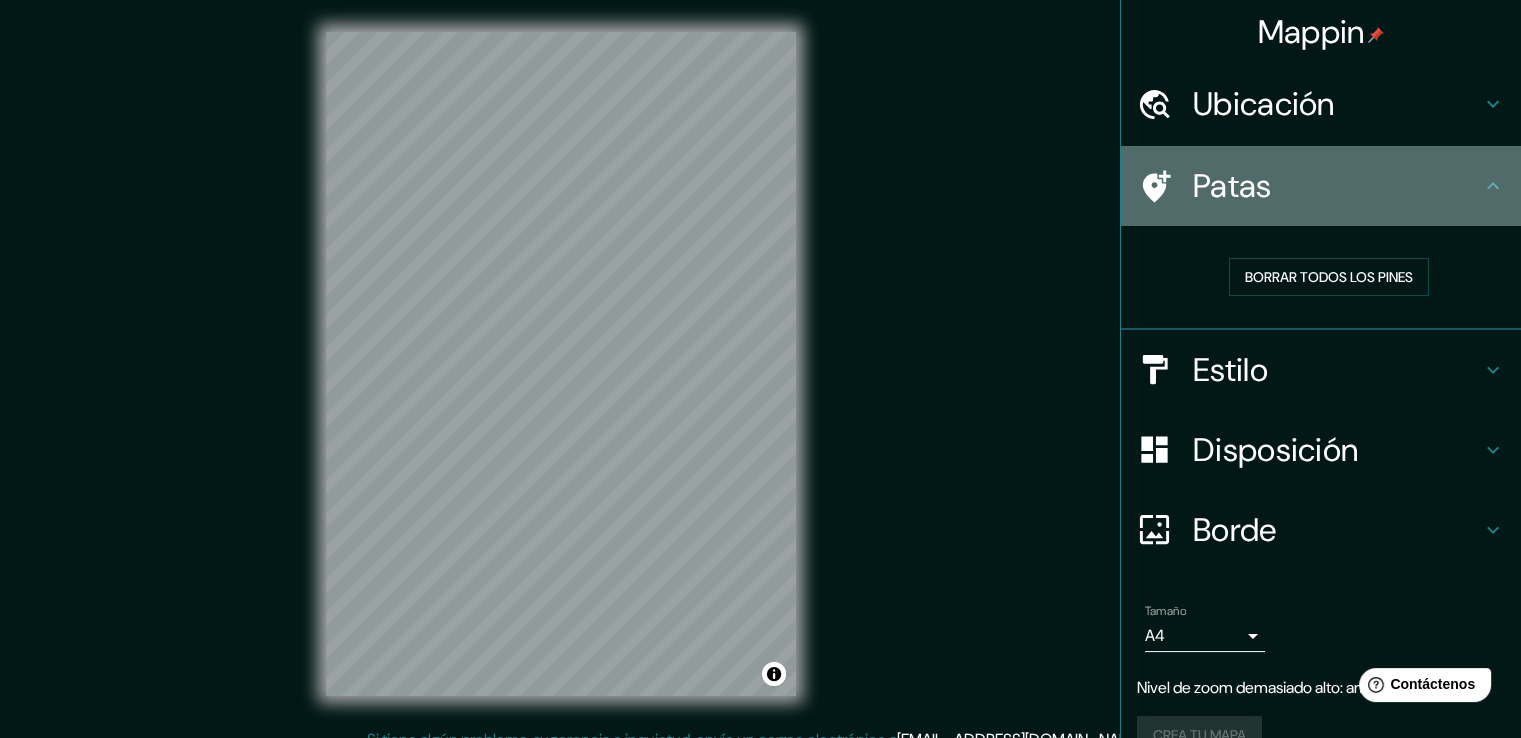 click on "Patas" at bounding box center [1321, 186] 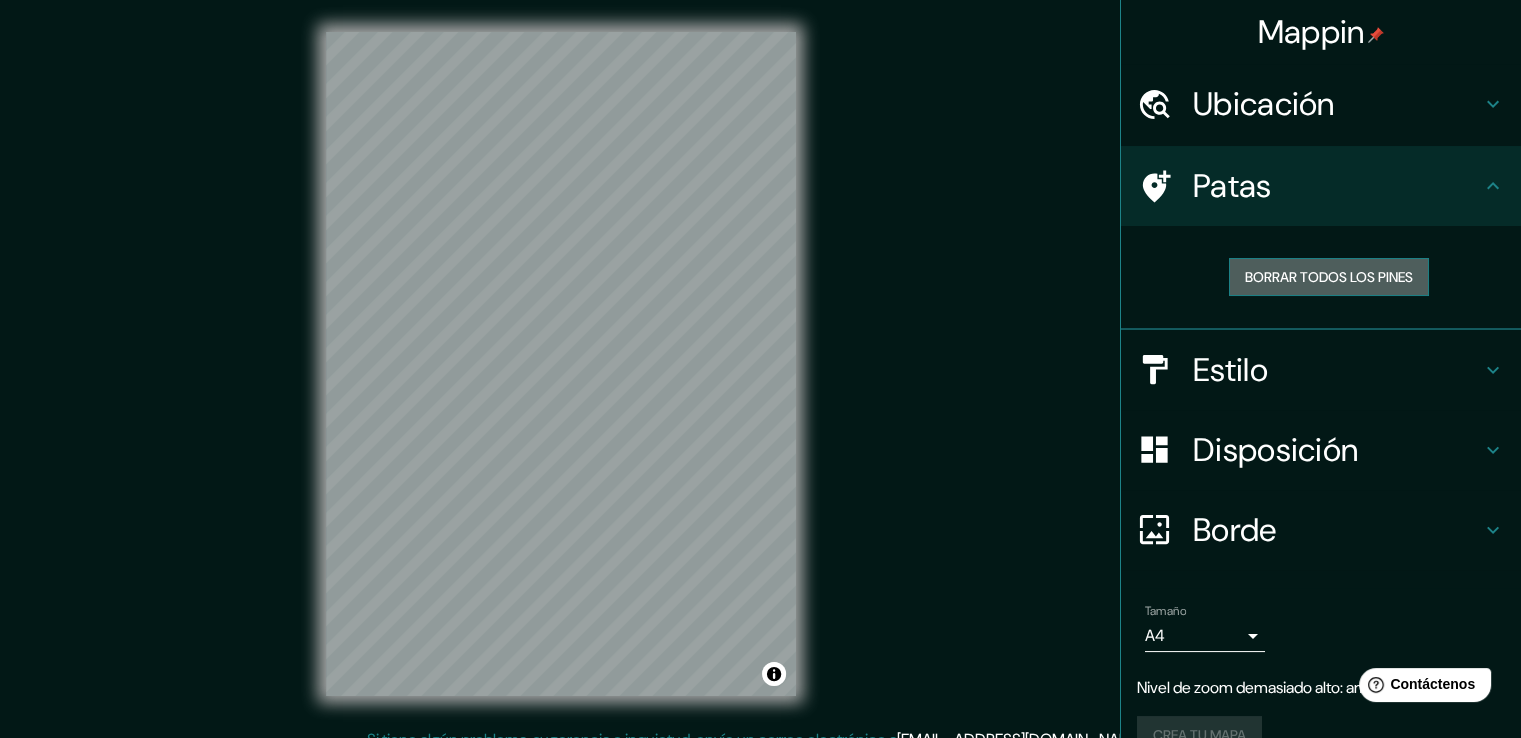 click on "Borrar todos los pines" at bounding box center (1329, 277) 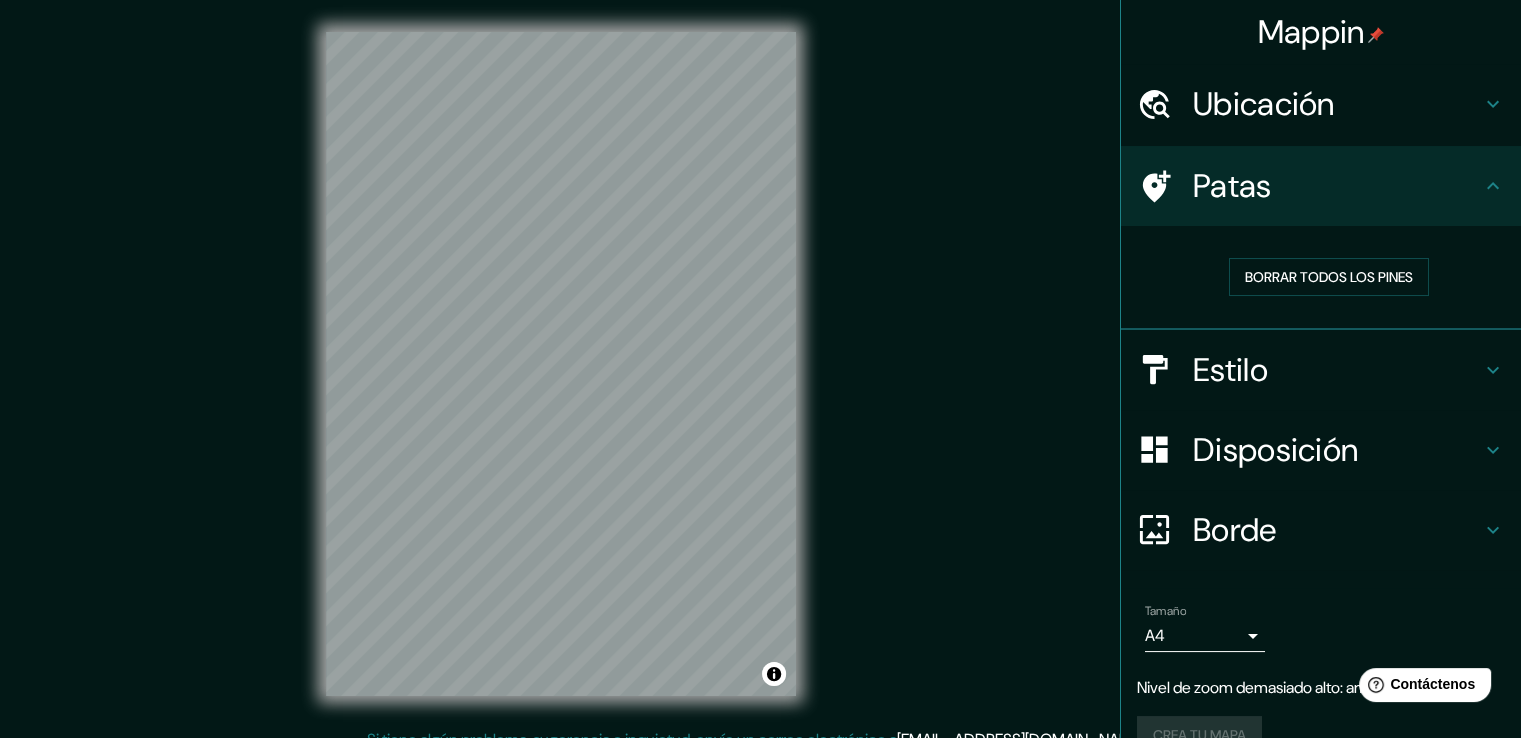 click 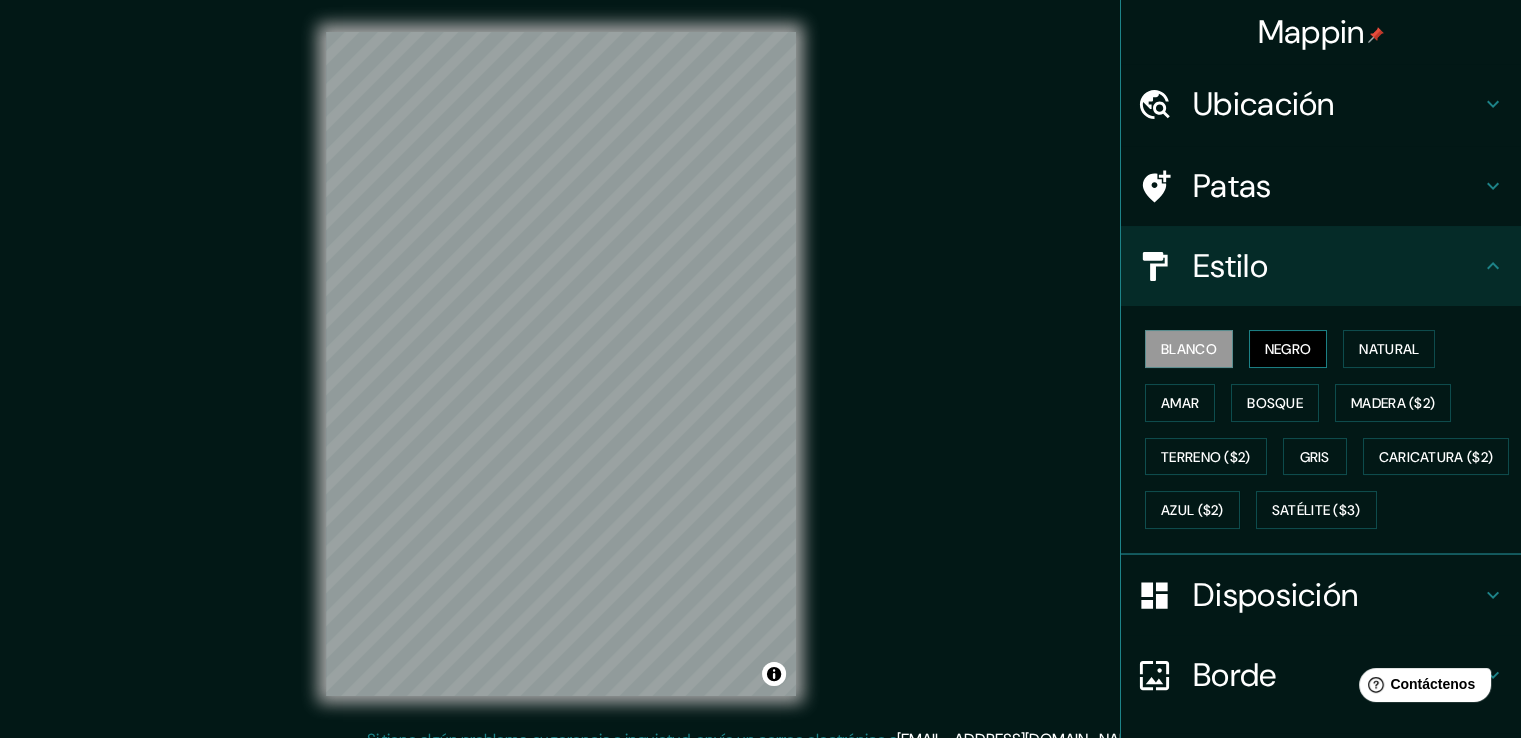 click on "Negro" at bounding box center (1288, 349) 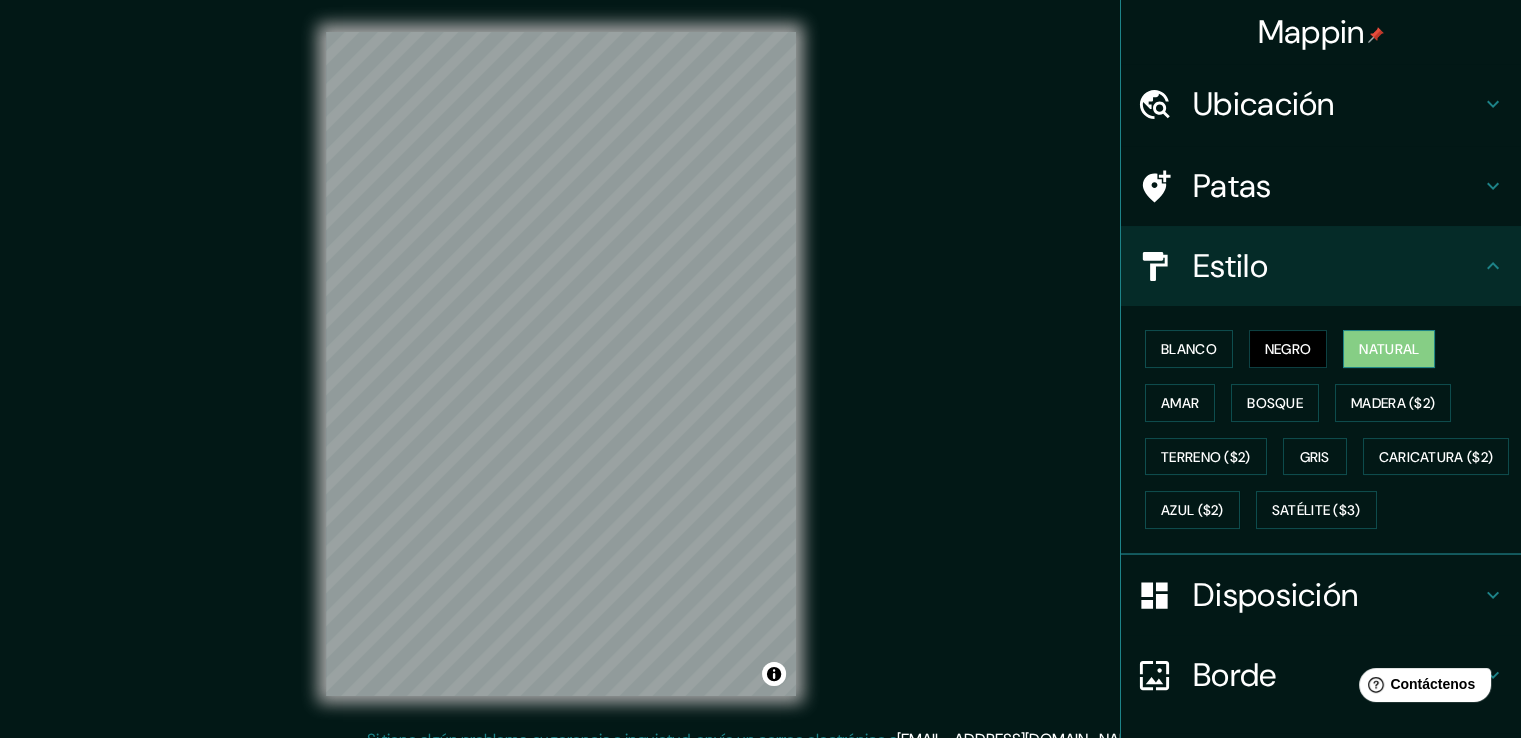click on "Natural" at bounding box center (1389, 349) 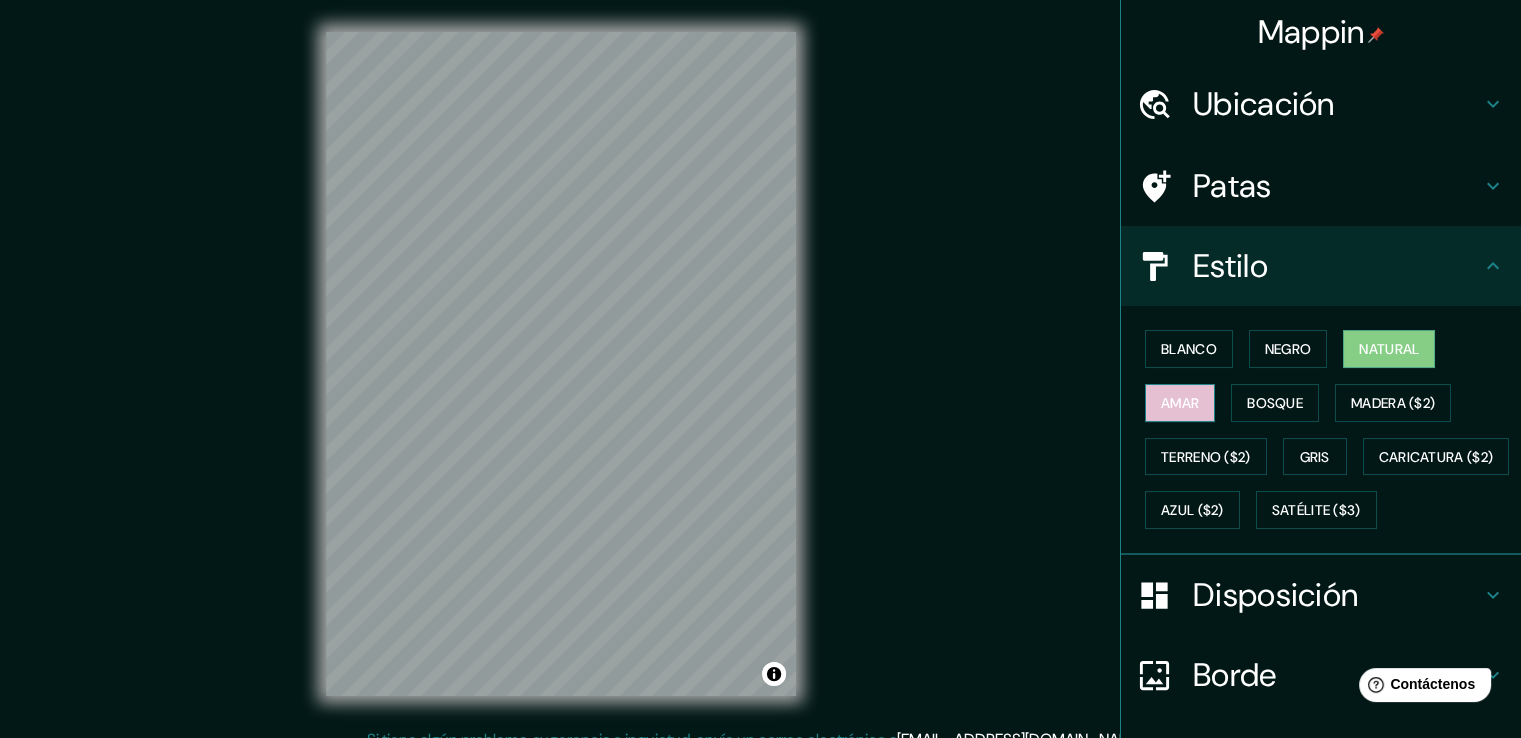 click on "Amar" at bounding box center [1180, 403] 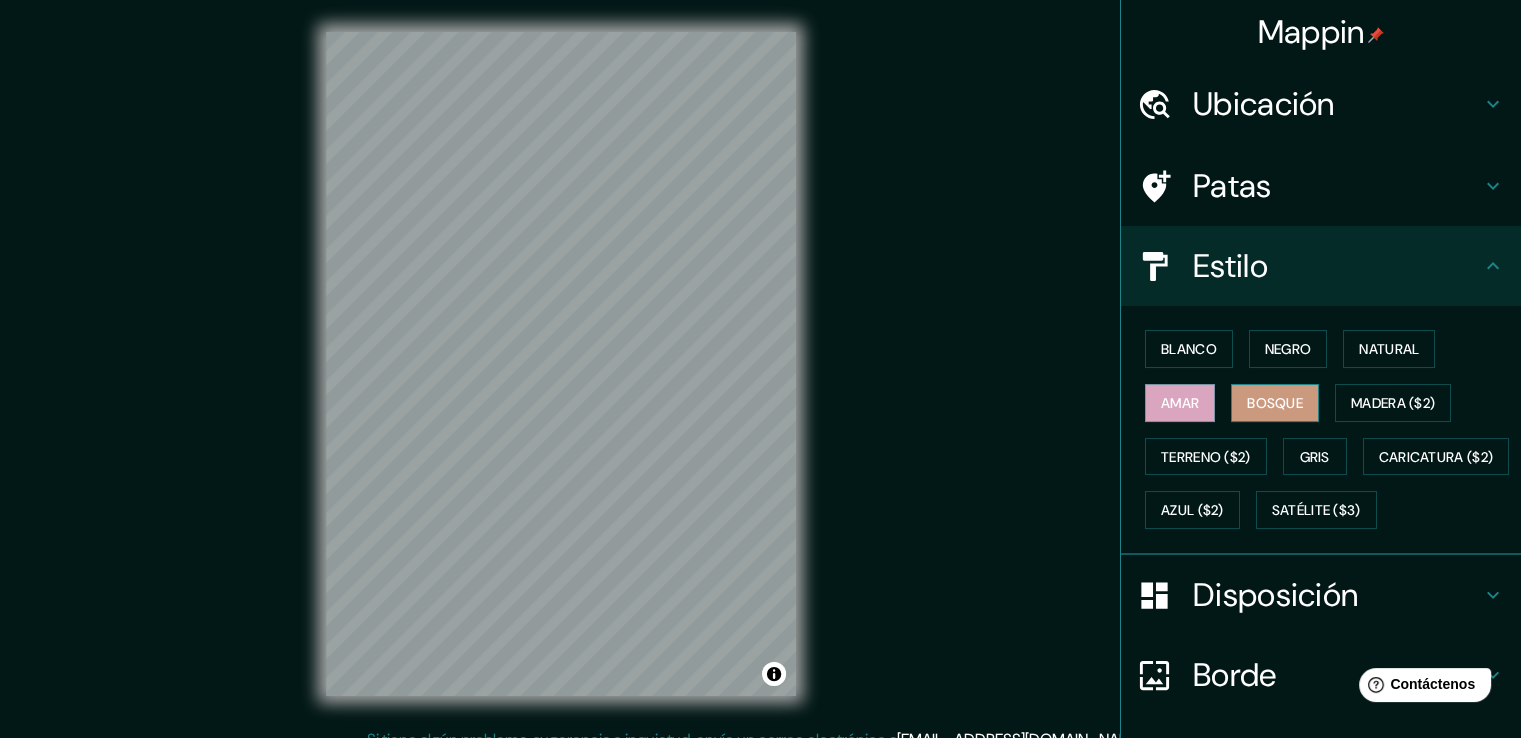 click on "Bosque" at bounding box center (1275, 403) 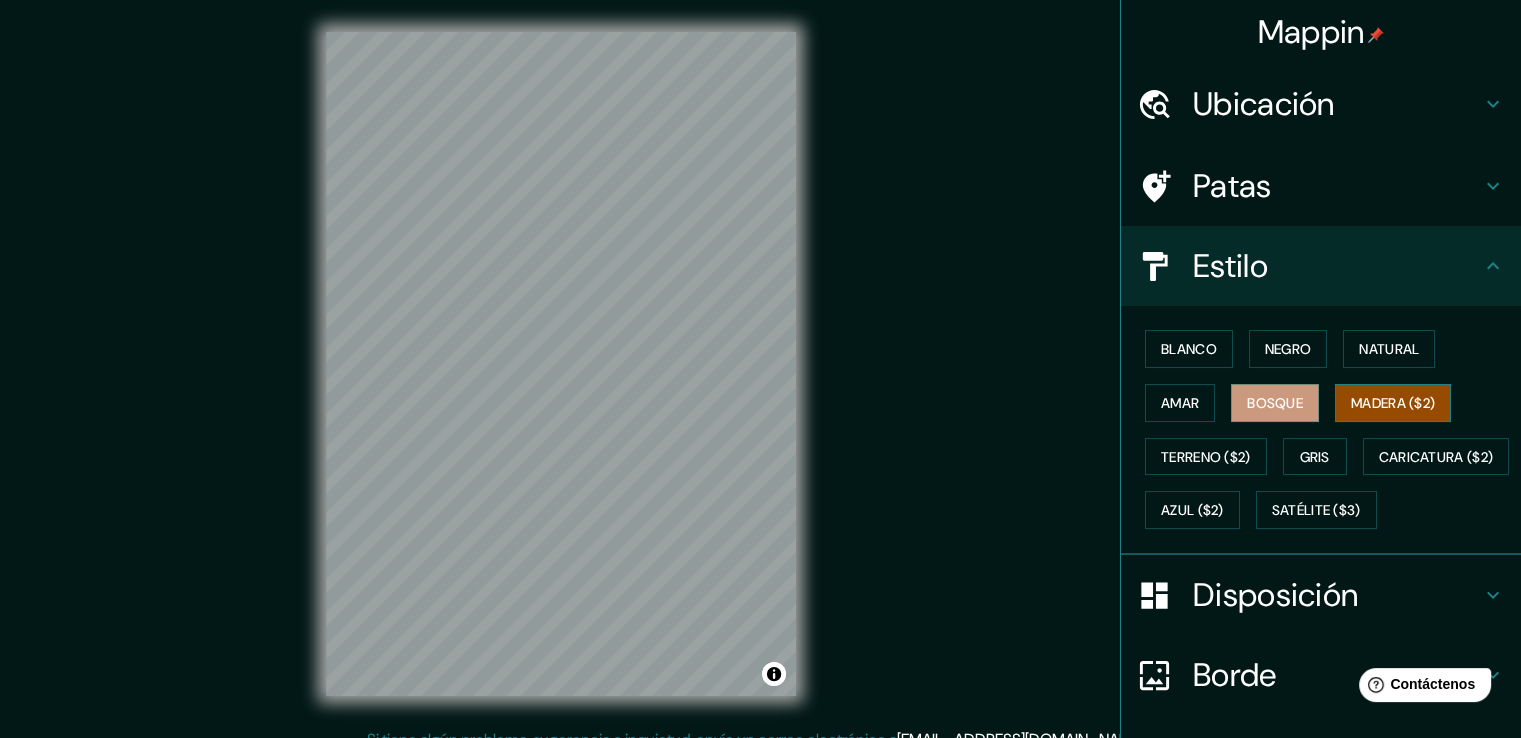 click on "Madera ($2)" at bounding box center (1393, 403) 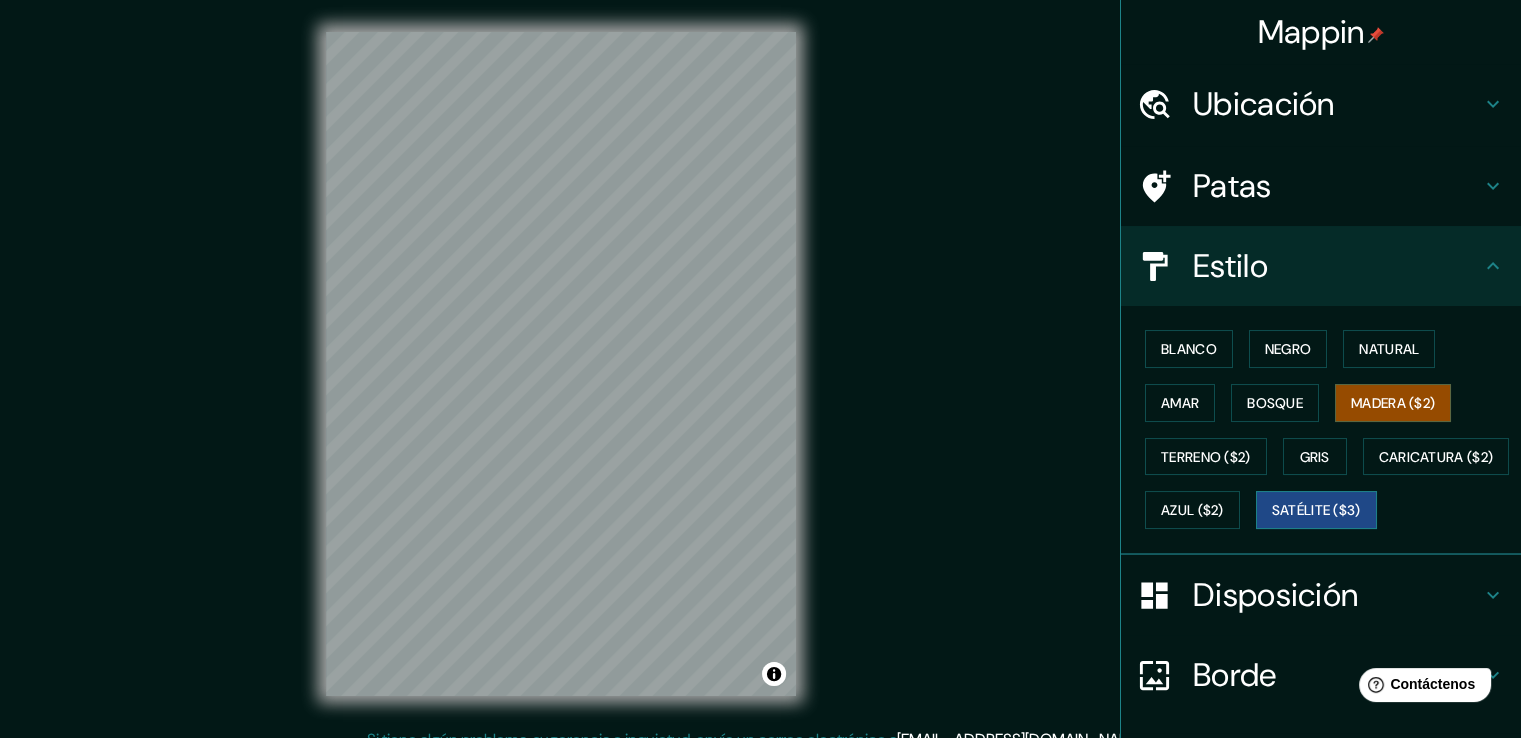 click on "Satélite ($3)" at bounding box center [1316, 511] 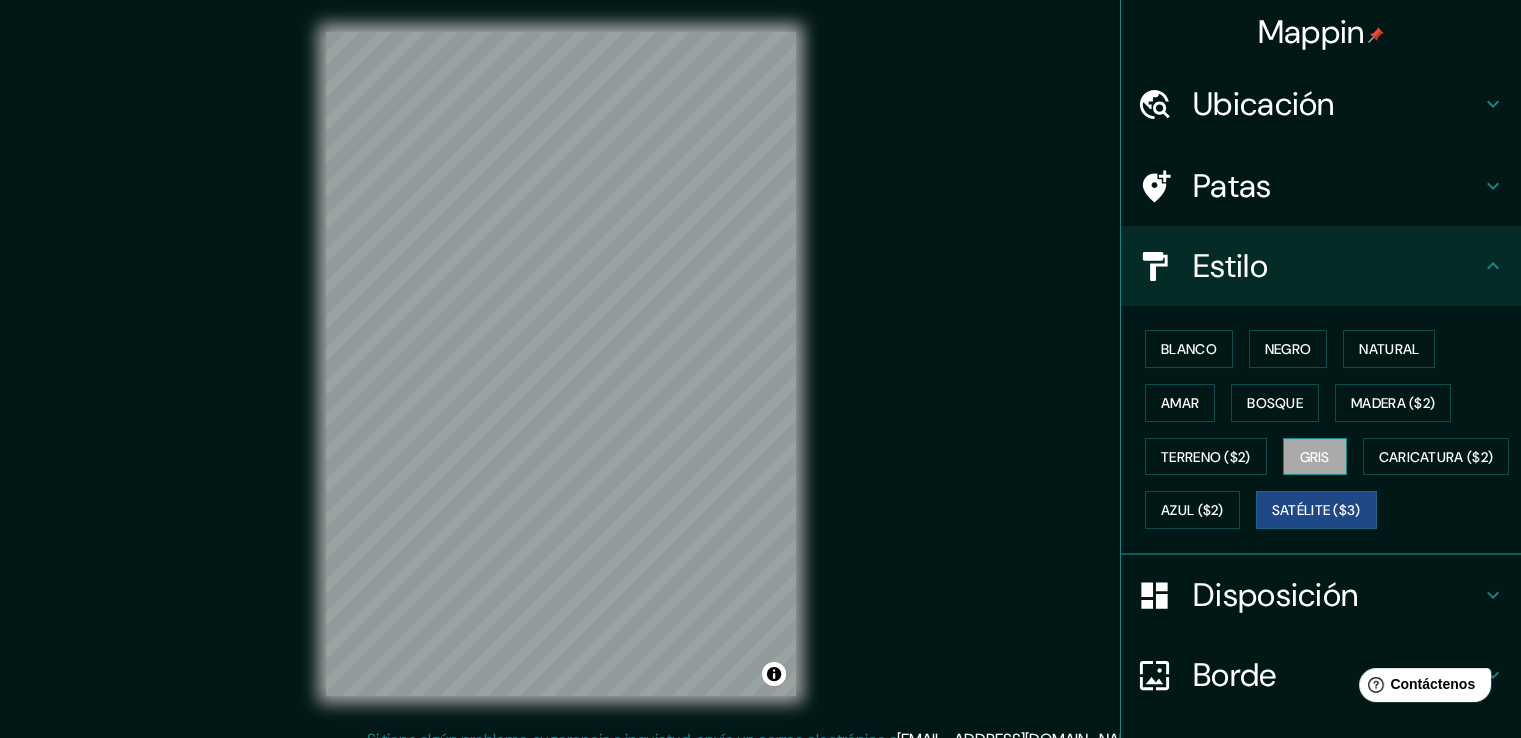click on "Gris" at bounding box center (1315, 457) 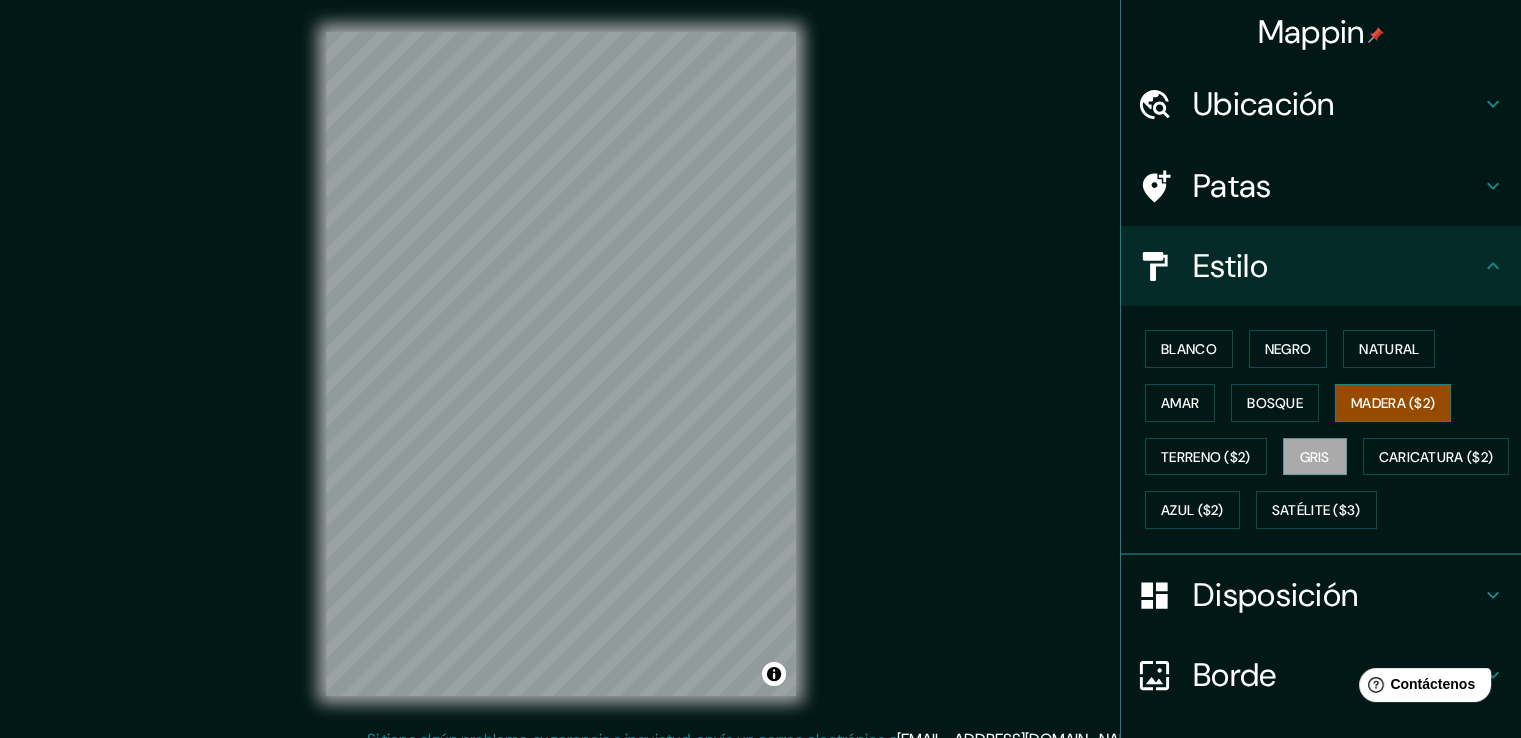 drag, startPoint x: 1388, startPoint y: 385, endPoint x: 1376, endPoint y: 400, distance: 19.209373 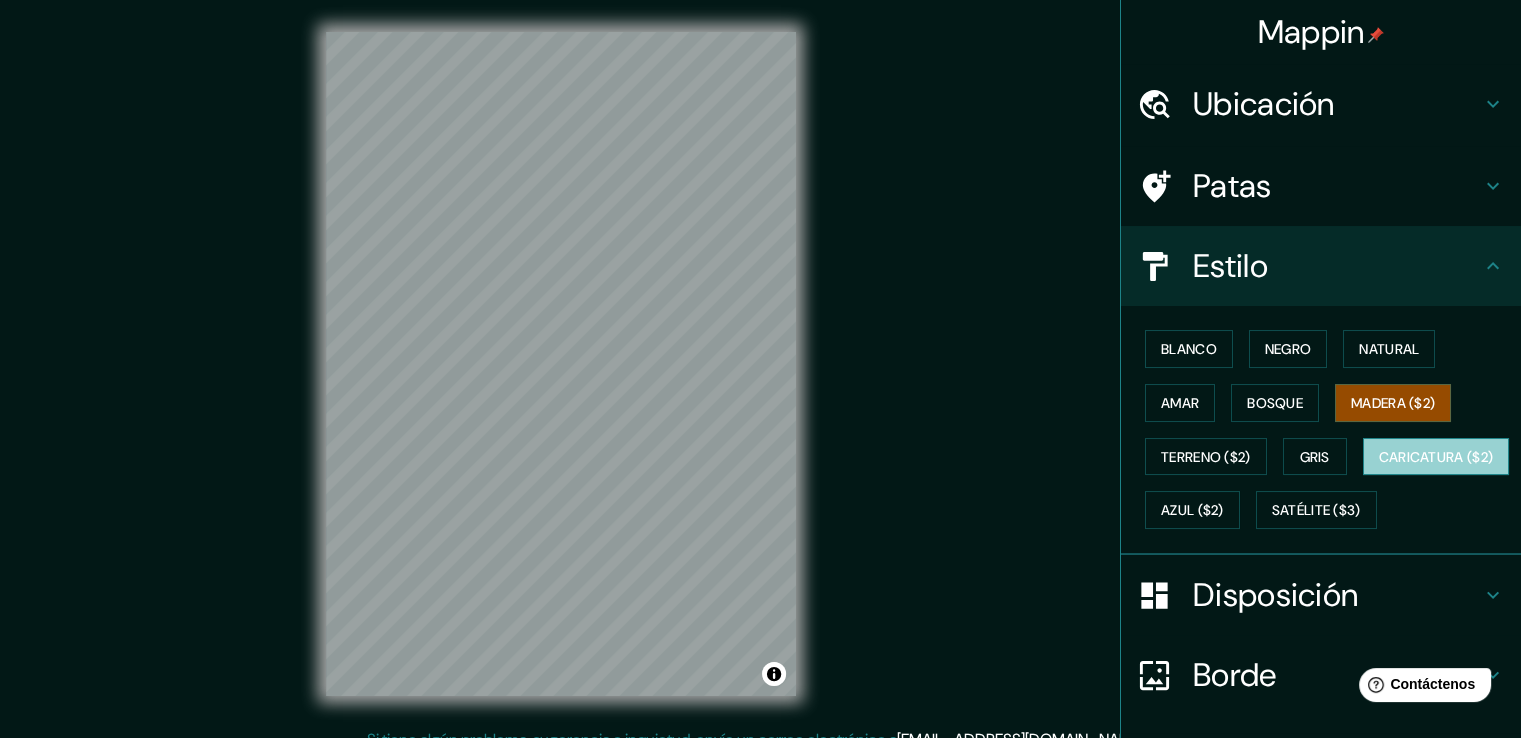 click on "Caricatura ($2)" at bounding box center [1436, 457] 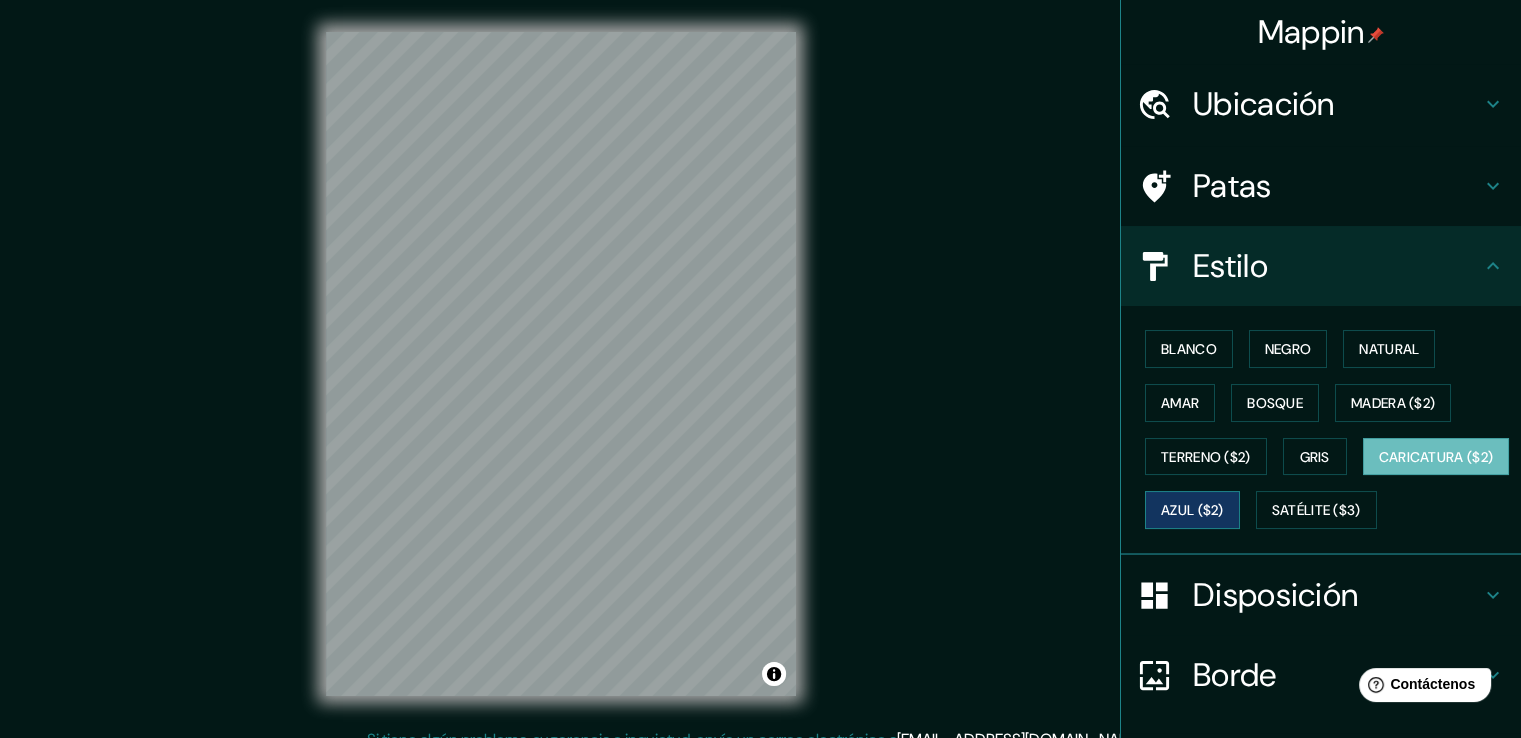 click on "Azul ($2)" at bounding box center [1192, 510] 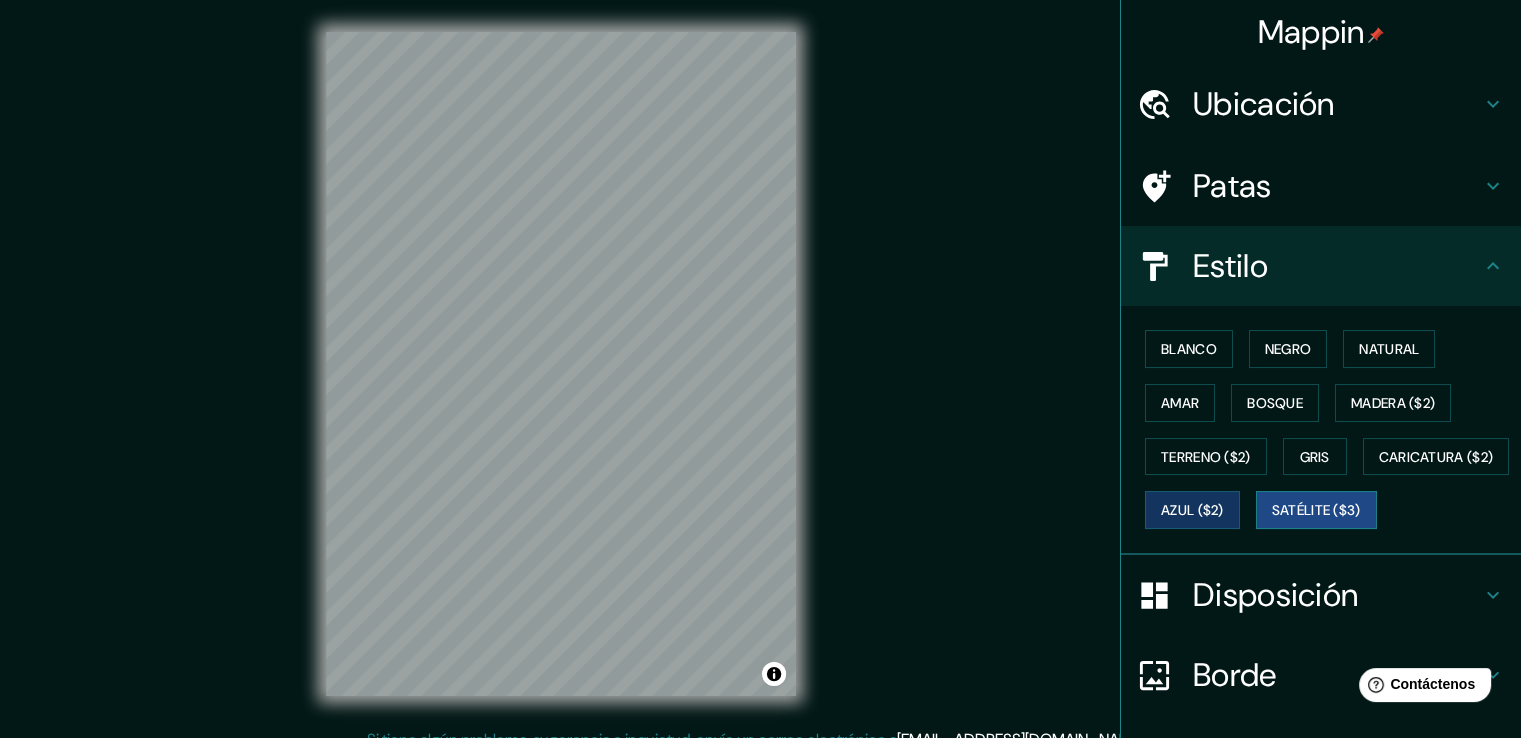 click on "Satélite ($3)" at bounding box center [1316, 511] 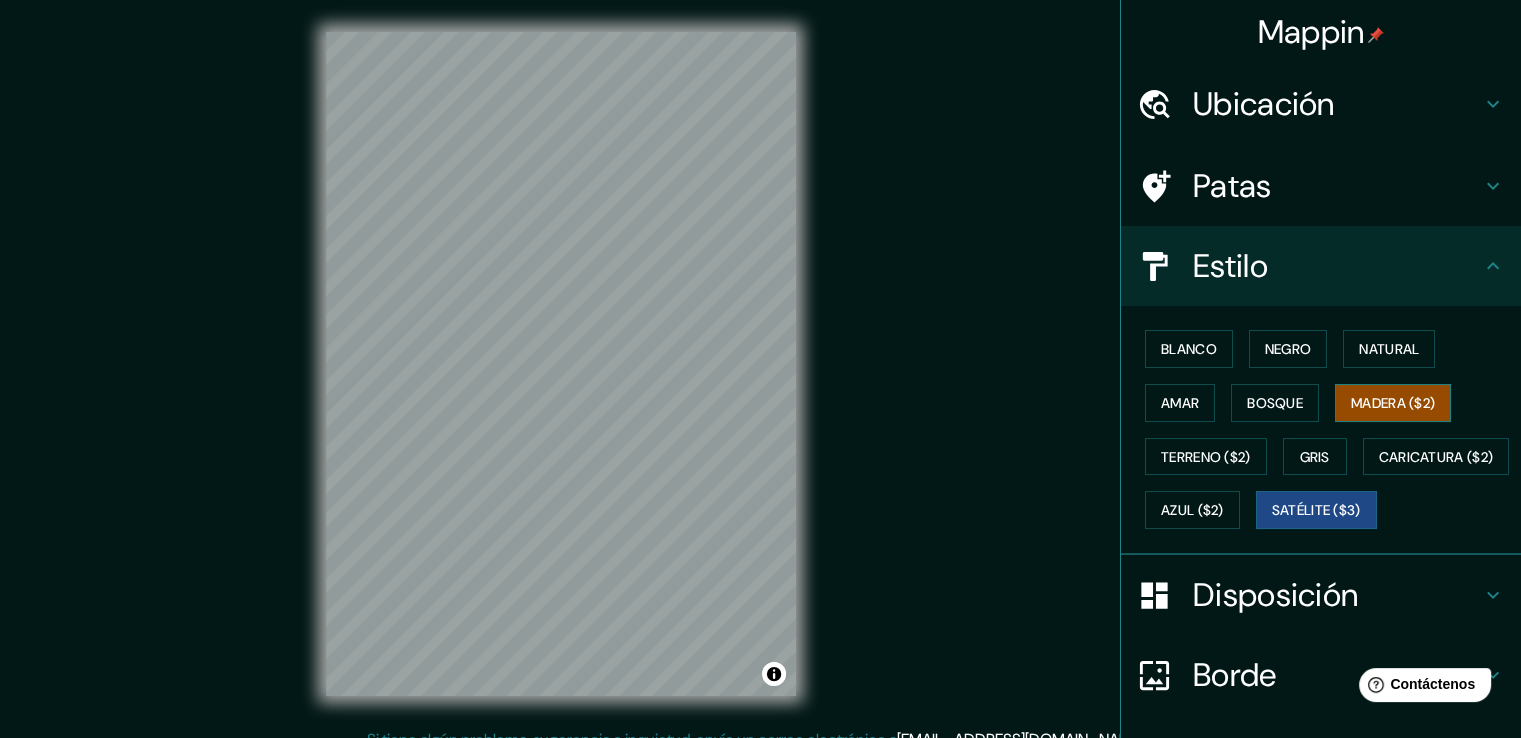 click on "Madera ($2)" at bounding box center [1393, 403] 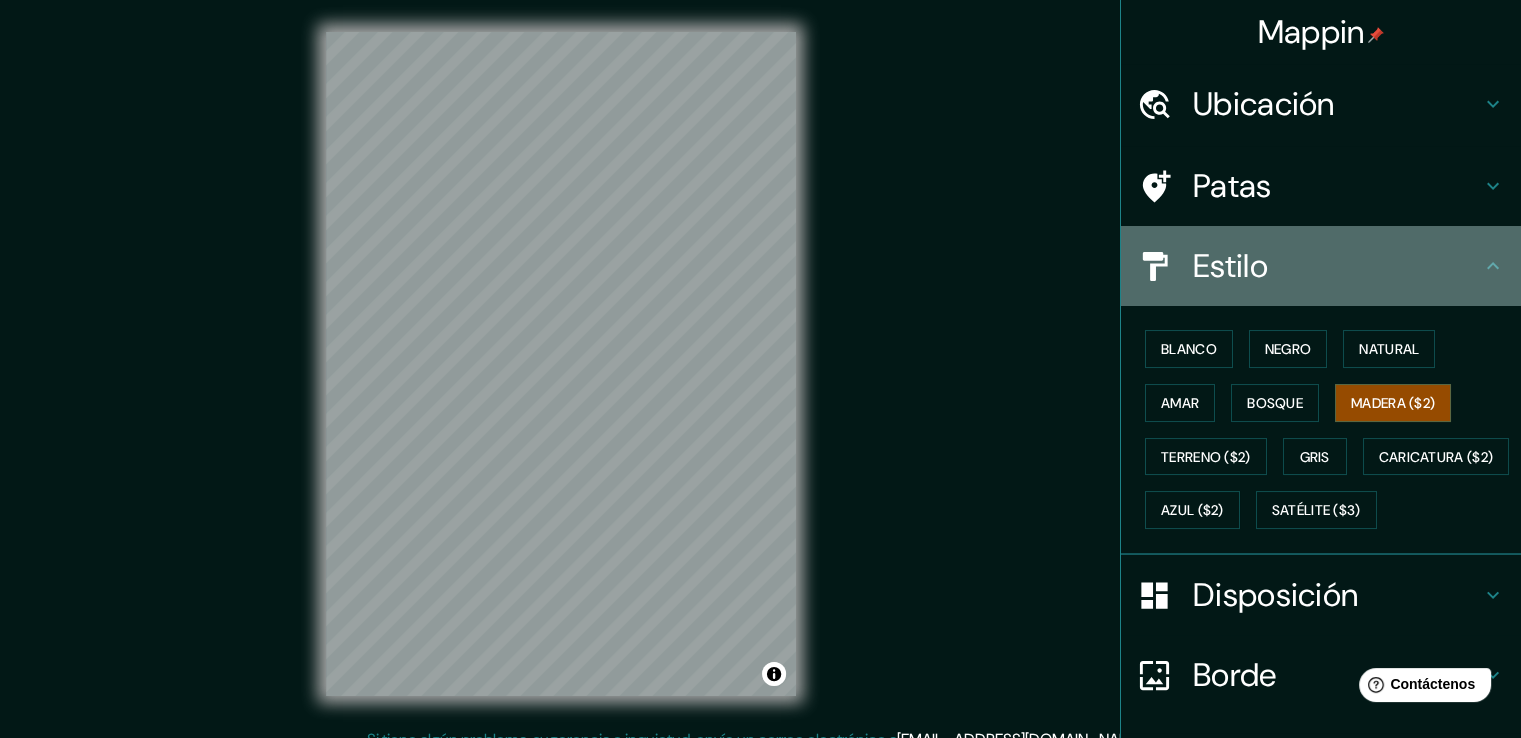 click 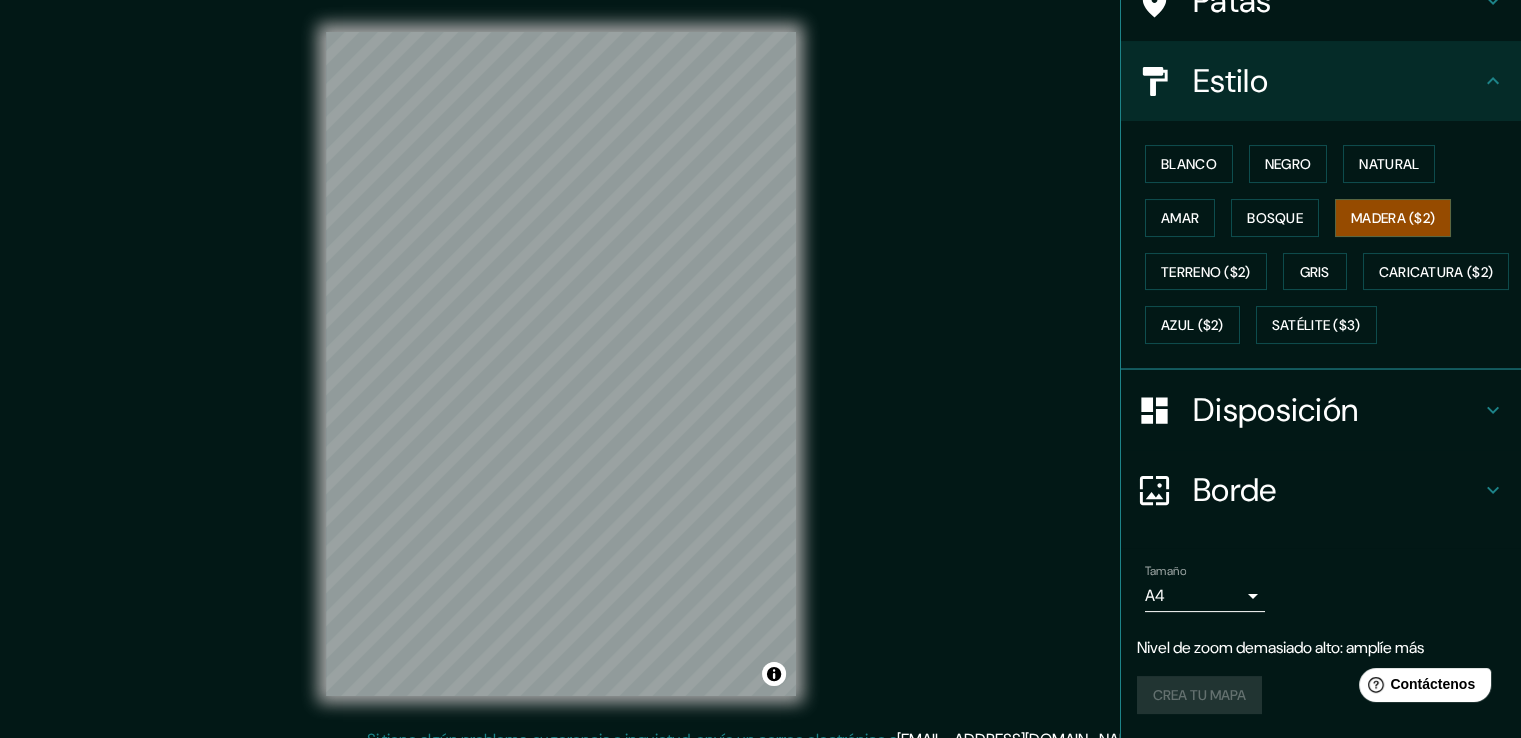 scroll, scrollTop: 212, scrollLeft: 0, axis: vertical 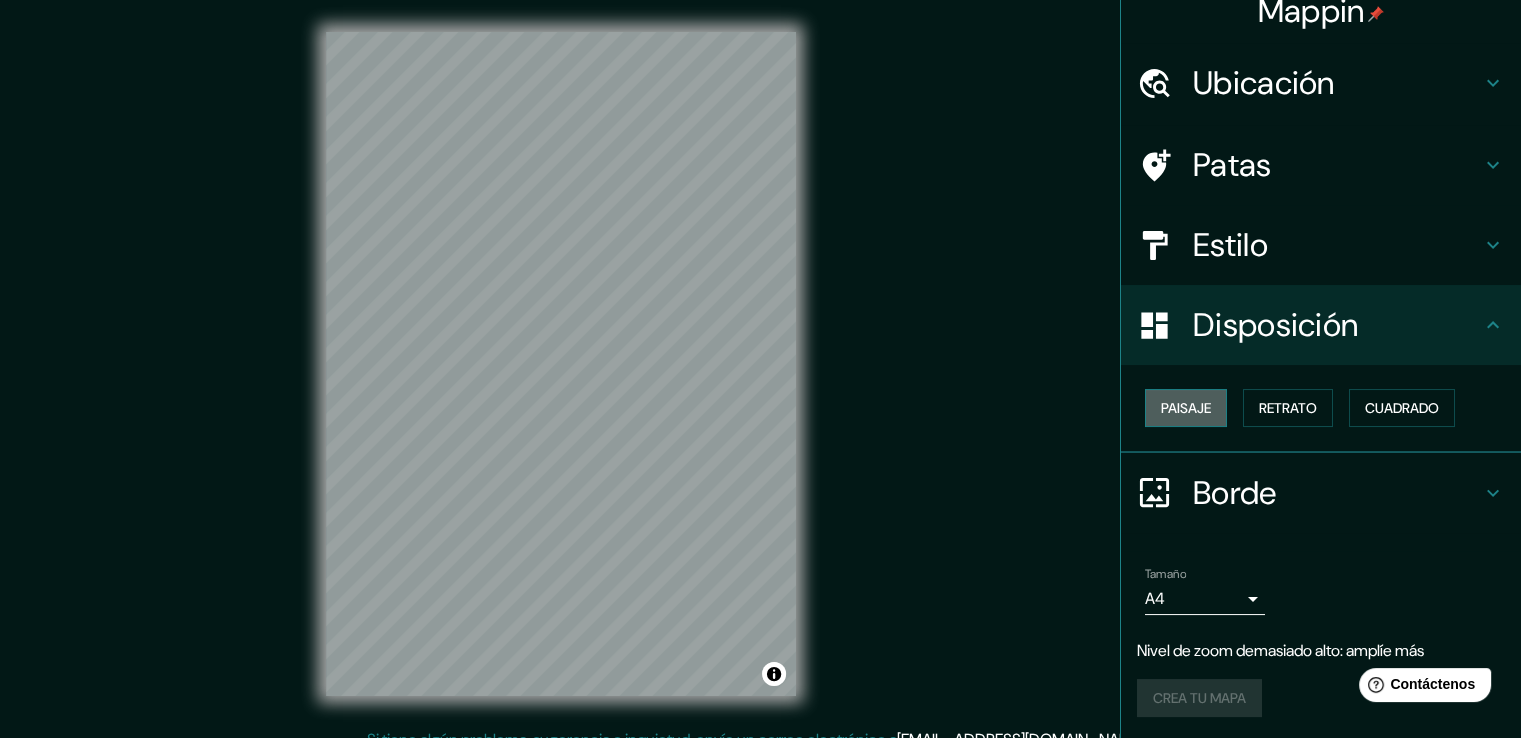 click on "Paisaje" at bounding box center [1186, 408] 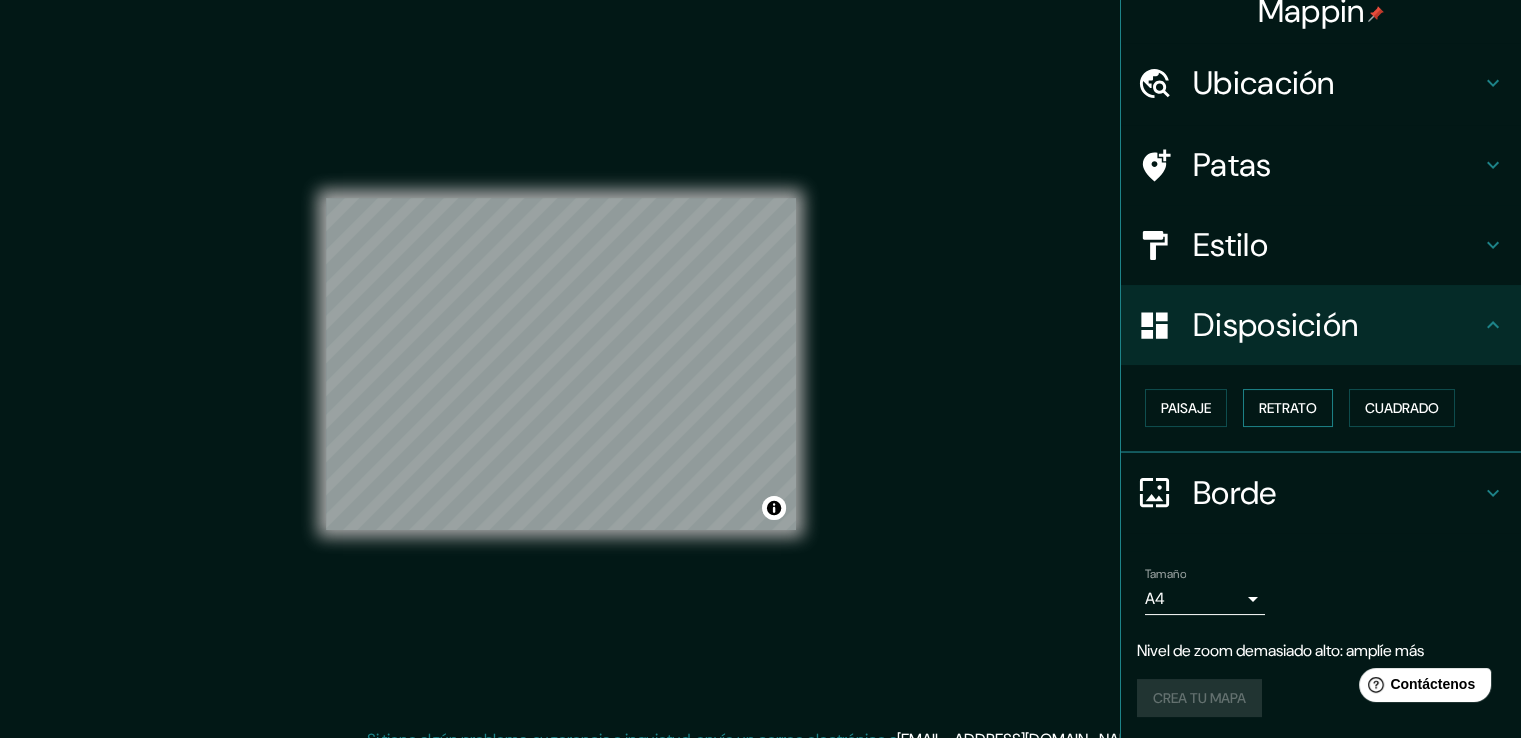 click on "Retrato" at bounding box center (1288, 408) 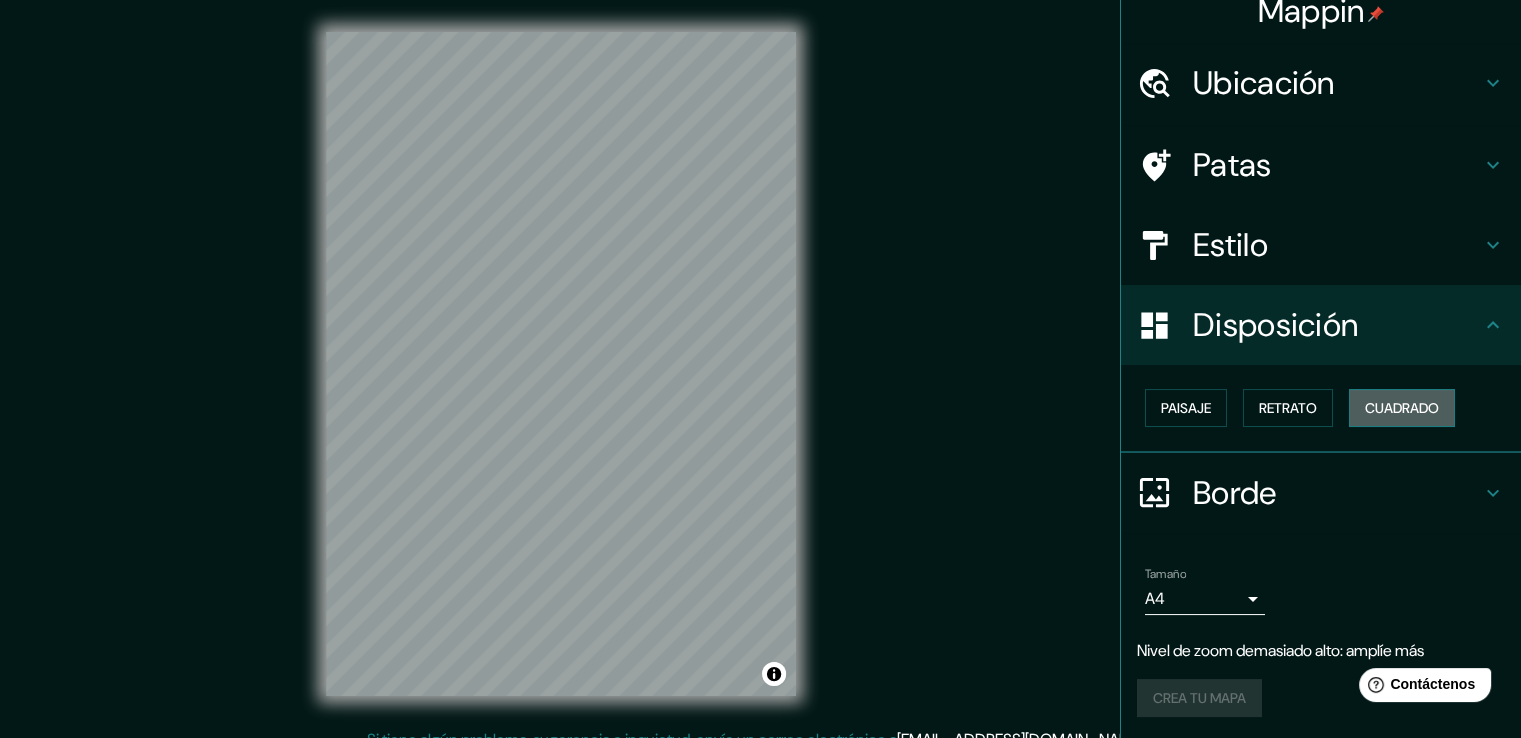 click on "Cuadrado" at bounding box center [1402, 408] 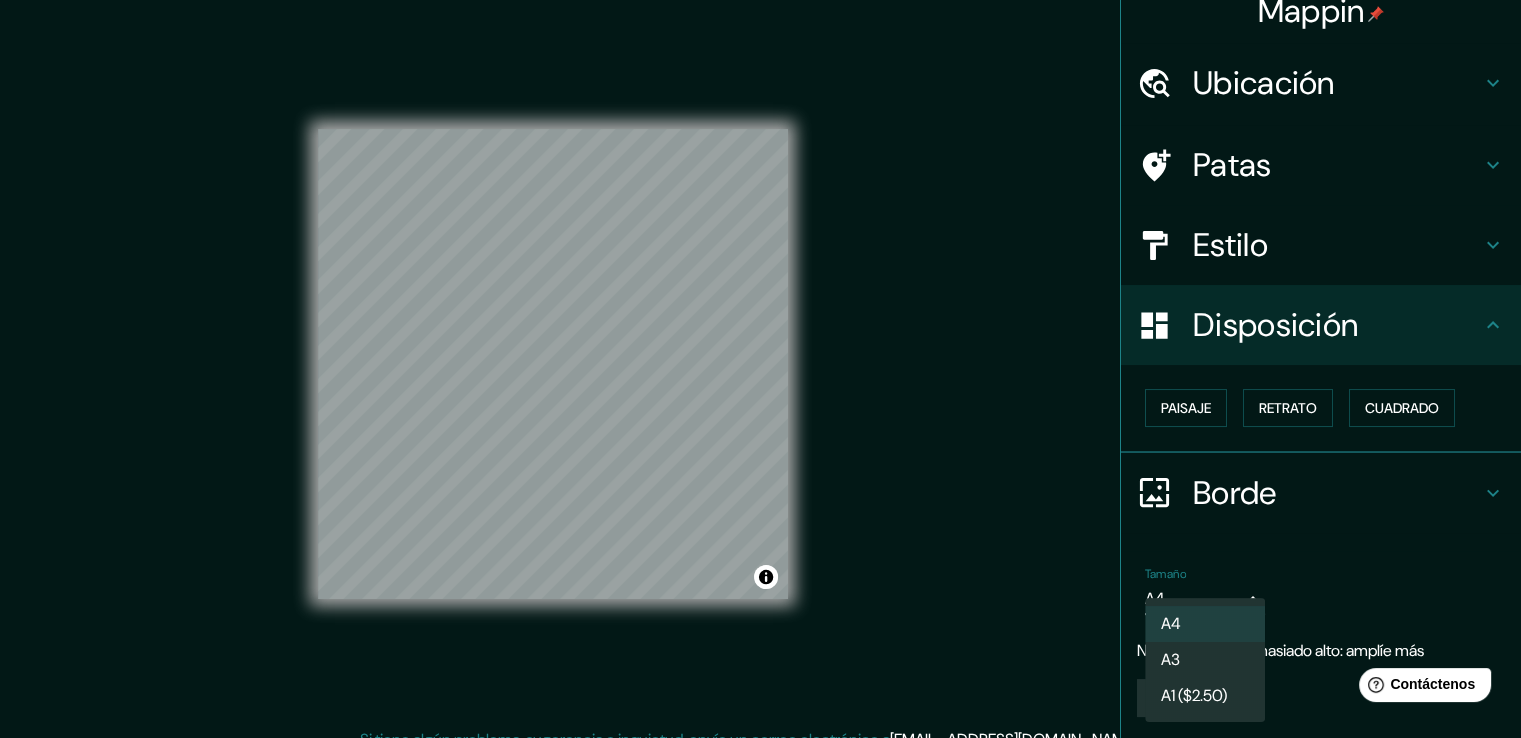 click on "Mappin Ubicación [GEOGRAPHIC_DATA], [GEOGRAPHIC_DATA] Patas Estilo Disposición Paisaje Retrato Cuadrado Borde Elige un borde.  Consejo  : puedes opacar las capas del marco para crear efectos geniales. Ninguno Simple Transparente Elegante Tamaño A4 single Nivel de zoom demasiado alto: amplíe más Crea tu mapa © Mapbox   © OpenStreetMap   Improve this map Si tiene algún problema, sugerencia o inquietud, envíe un correo electrónico a  [EMAIL_ADDRESS][DOMAIN_NAME]  .   . . Texto original Valora esta traducción Tu opinión servirá para ayudar a mejorar el Traductor de Google A4 A3 A1 ($2.50)" at bounding box center [760, 369] 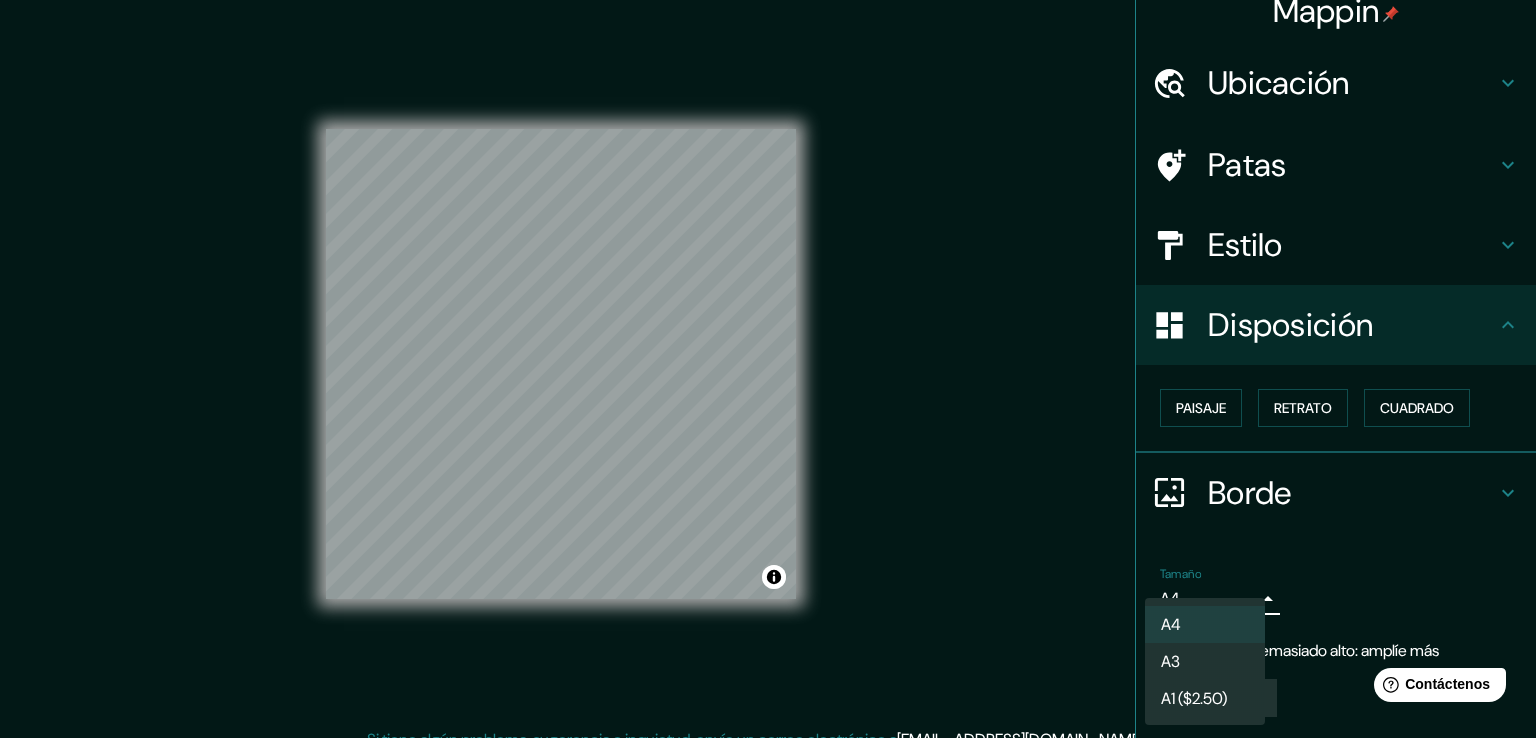 click on "A3" at bounding box center (1205, 661) 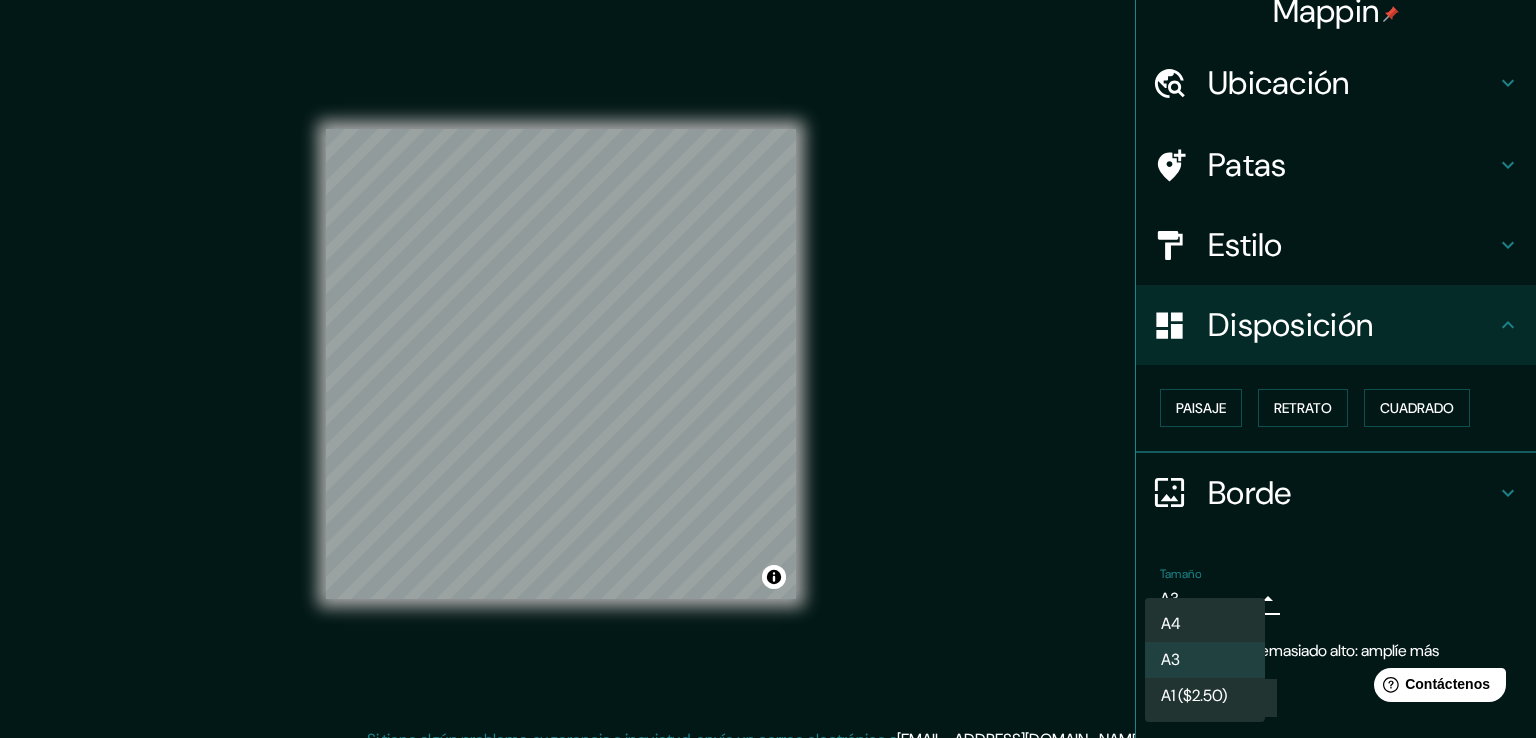 click on "Mappin Ubicación [GEOGRAPHIC_DATA], [GEOGRAPHIC_DATA] Patas Estilo Disposición Paisaje Retrato Cuadrado Borde Elige un borde.  Consejo  : puedes opacar las capas del marco para crear efectos geniales. Ninguno Simple Transparente Elegante Tamaño A3 a4 Nivel de zoom demasiado alto: amplíe más Crea tu mapa © Mapbox   © OpenStreetMap   Improve this map Si tiene algún problema, sugerencia o inquietud, envíe un correo electrónico a  [EMAIL_ADDRESS][DOMAIN_NAME]  .   . . Texto original Valora esta traducción Tu opinión servirá para ayudar a mejorar el Traductor de Google A4 A3 A1 ($2.50)" at bounding box center [768, 369] 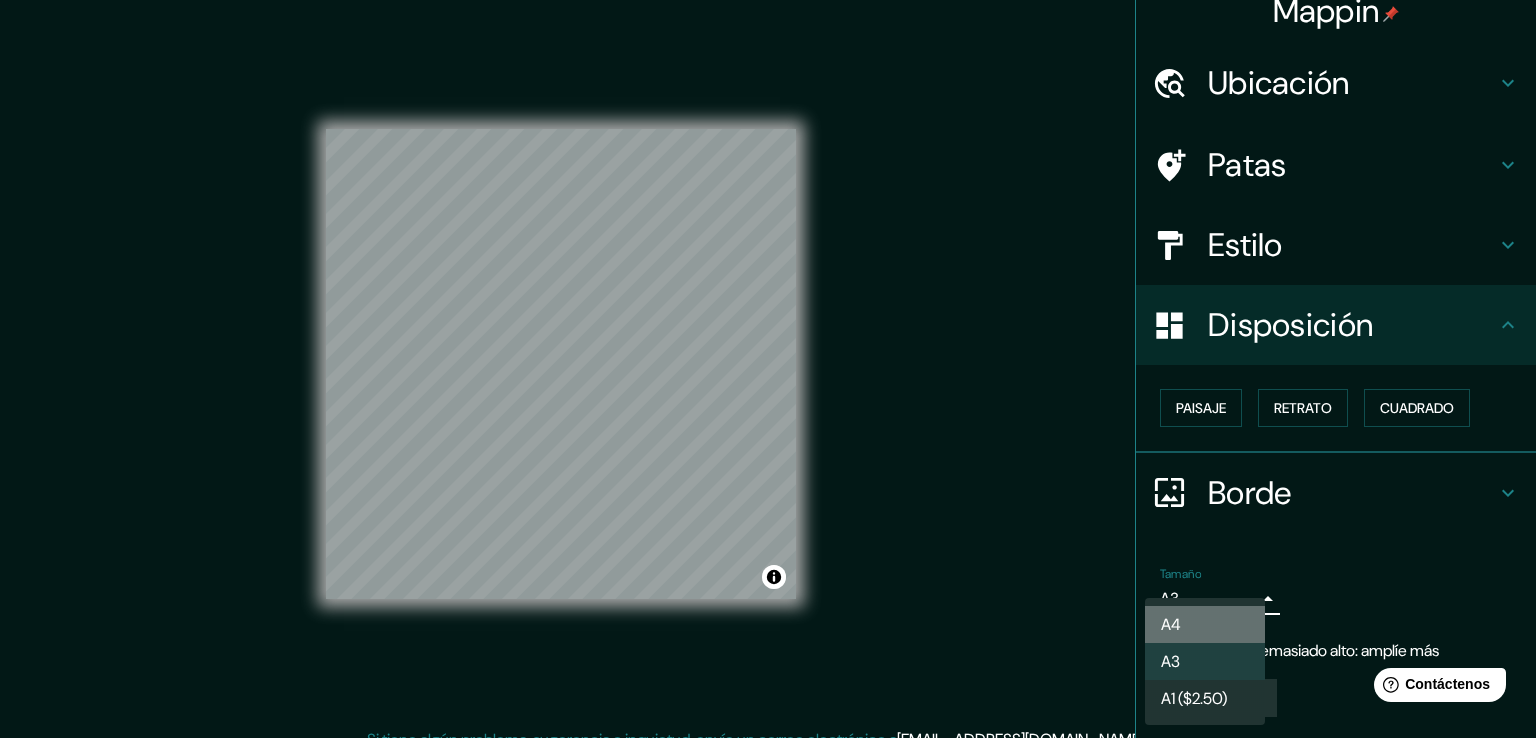 click on "A4" at bounding box center [1205, 624] 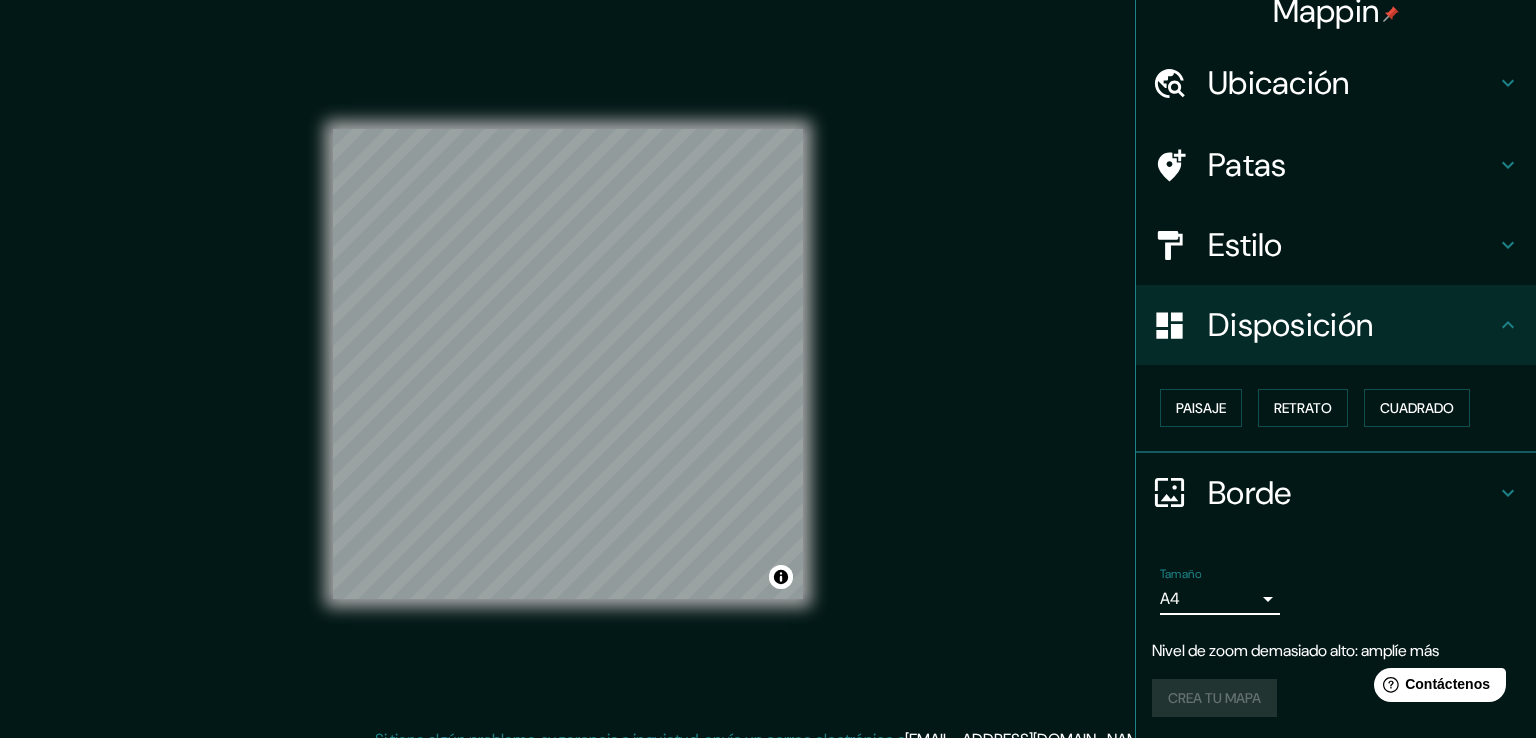 click on "Mappin Ubicación [GEOGRAPHIC_DATA], [GEOGRAPHIC_DATA] Patas Estilo Disposición Paisaje Retrato Cuadrado Borde Elige un borde.  Consejo  : puedes opacar las capas del marco para crear efectos geniales. Ninguno Simple Transparente Elegante Tamaño A4 single Nivel de zoom demasiado alto: amplíe más Crea tu mapa © Mapbox   © OpenStreetMap   Improve this map Si tiene algún problema, sugerencia o inquietud, envíe un correo electrónico a  [EMAIL_ADDRESS][DOMAIN_NAME]  .   . . Texto original Valora esta traducción Tu opinión servirá para ayudar a mejorar el Traductor de Google" at bounding box center [768, 369] 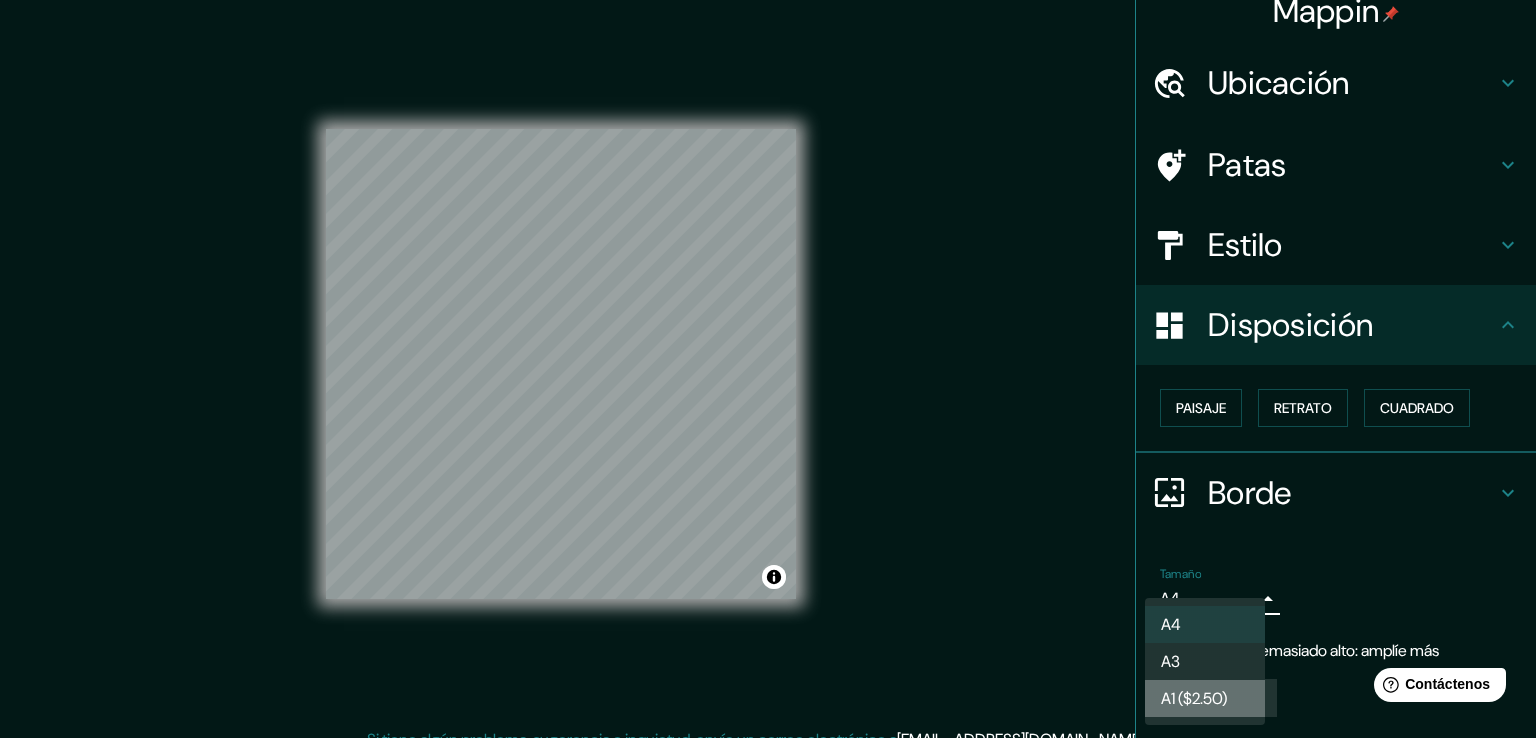 click on "A1 ($2.50)" at bounding box center [1194, 698] 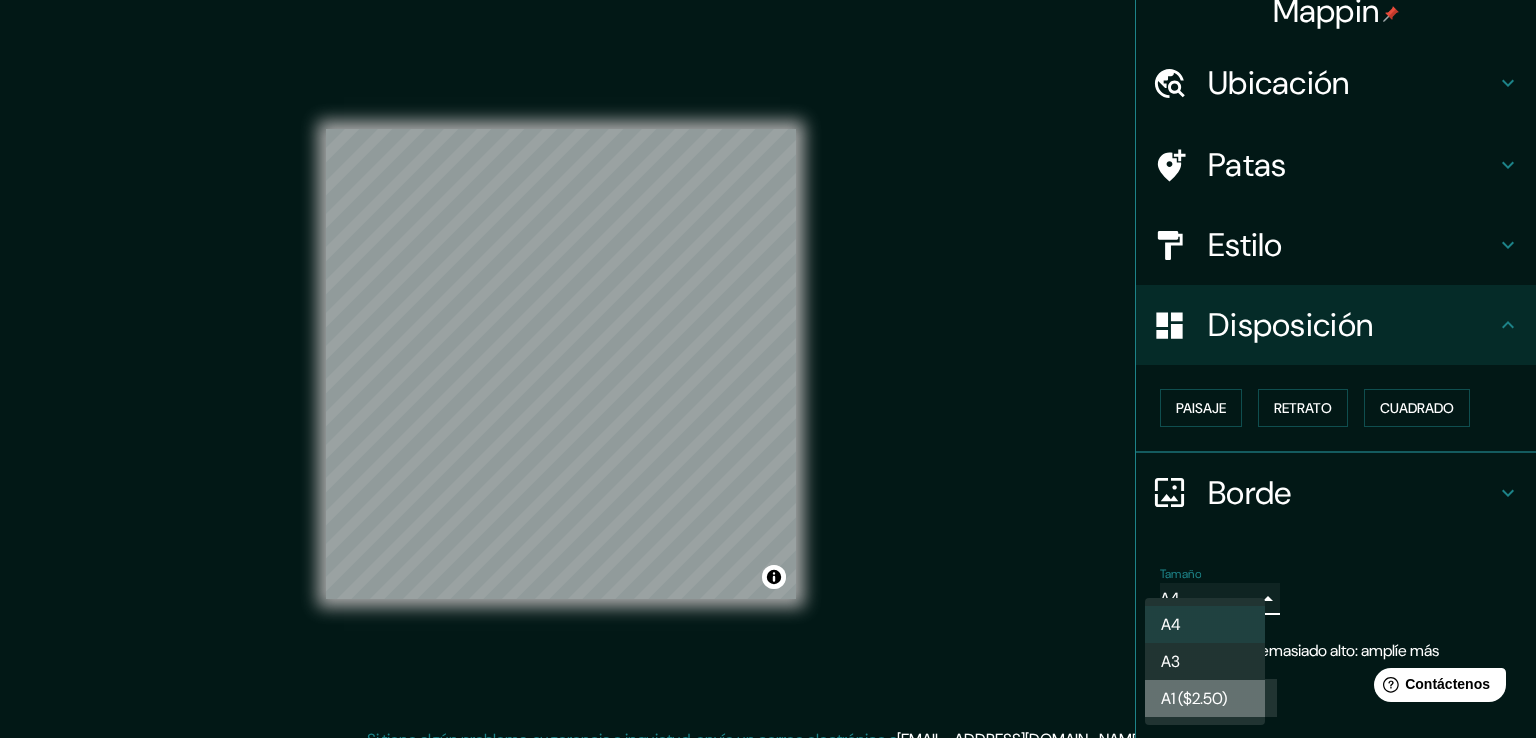 type on "a3" 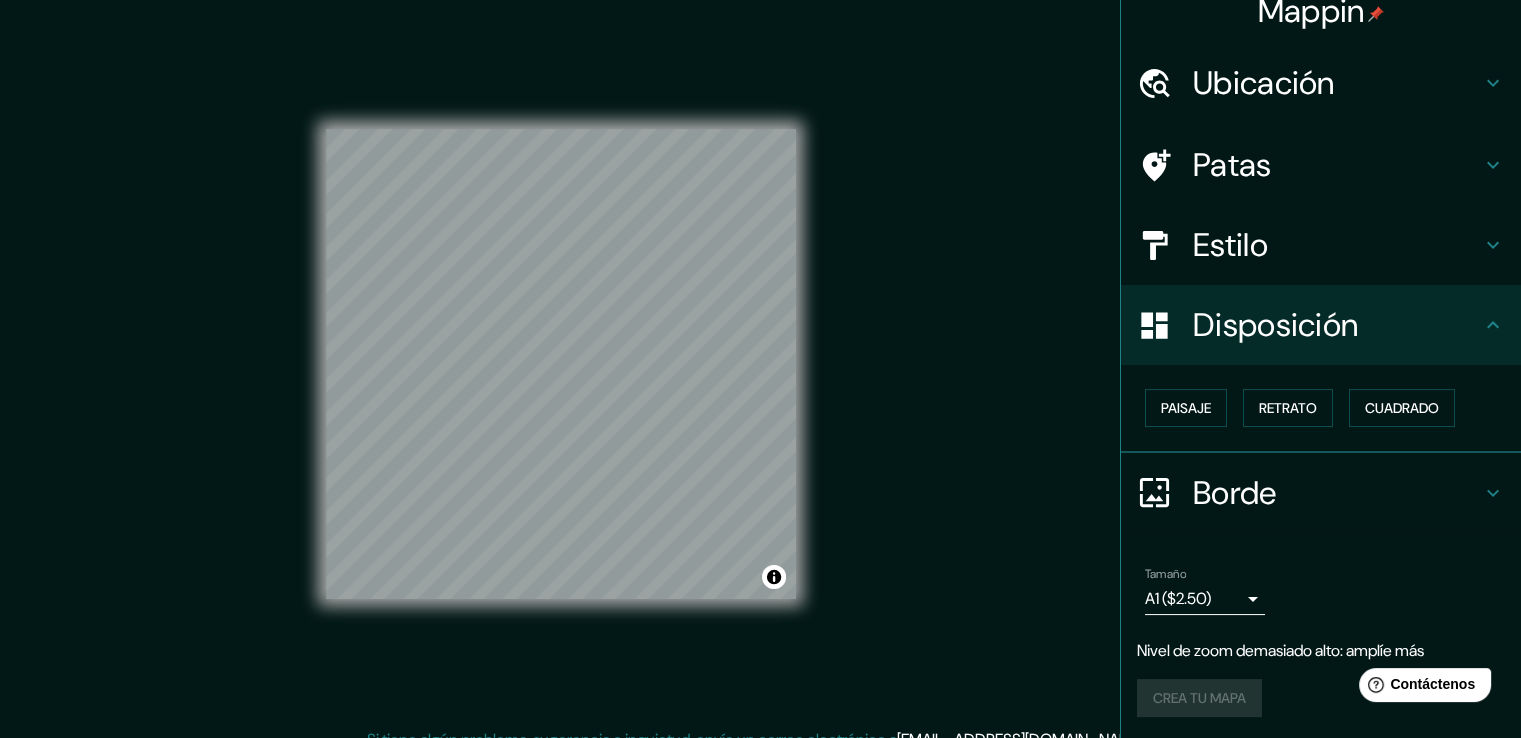 drag, startPoint x: 999, startPoint y: 629, endPoint x: 909, endPoint y: 621, distance: 90.35486 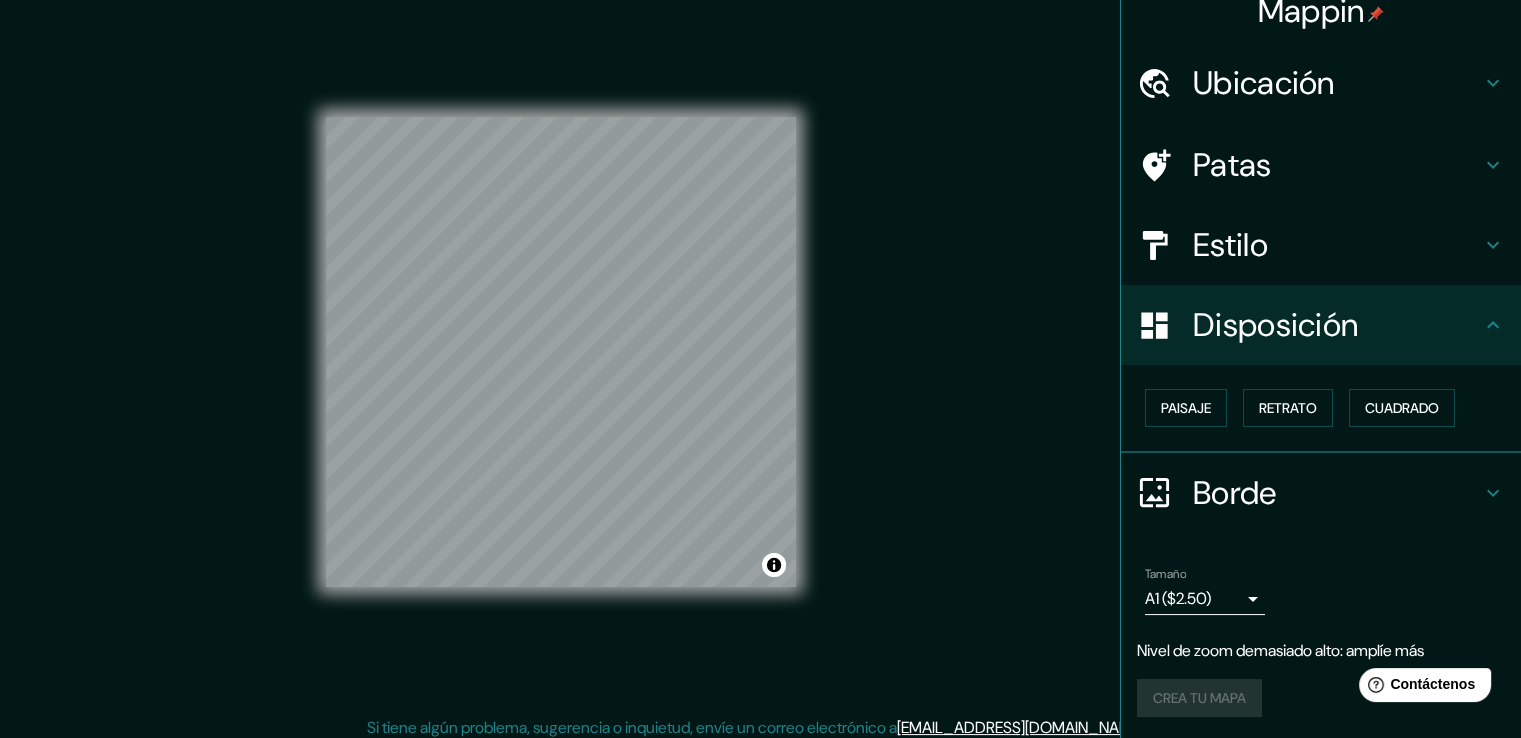 scroll, scrollTop: 22, scrollLeft: 0, axis: vertical 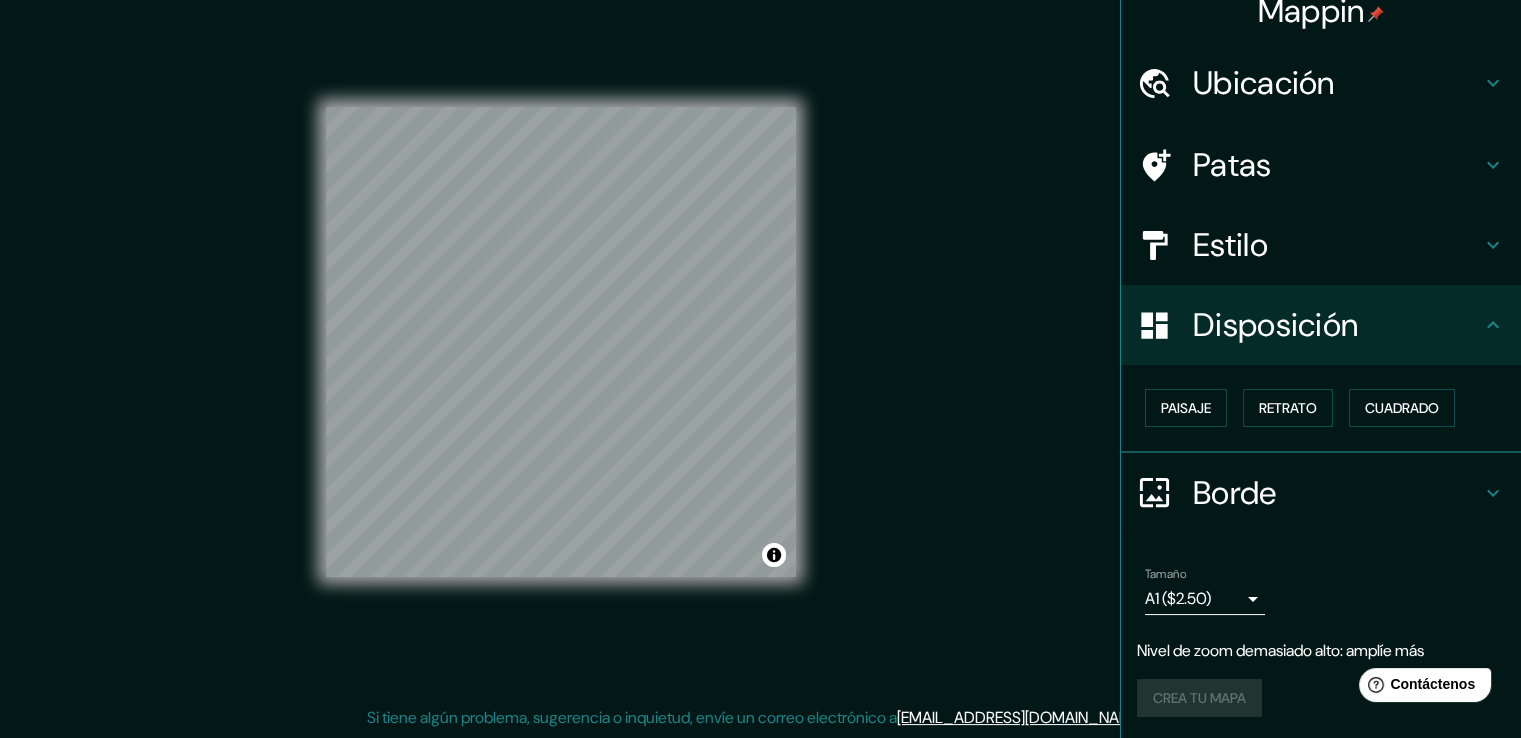 click on "Crea tu mapa" at bounding box center [1321, 698] 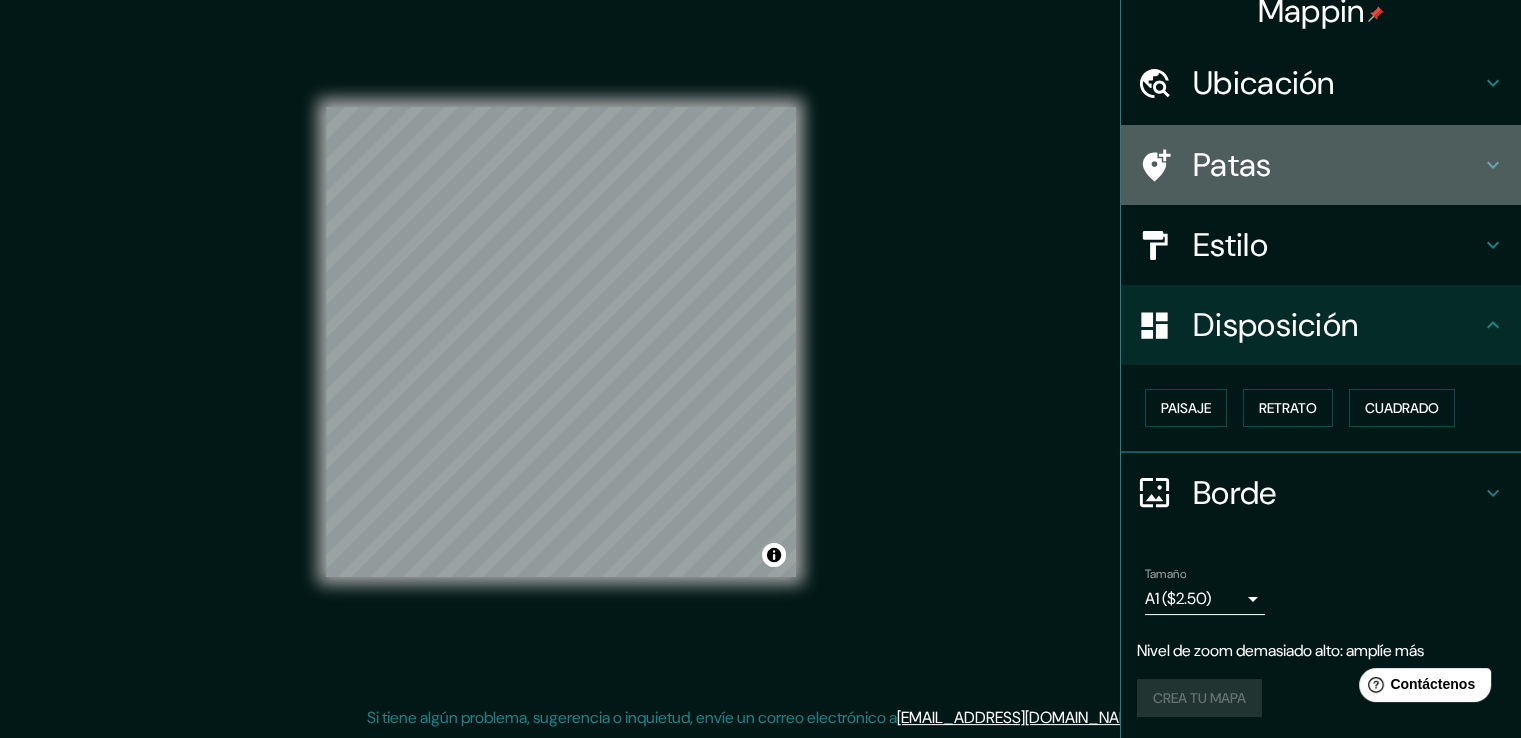 click 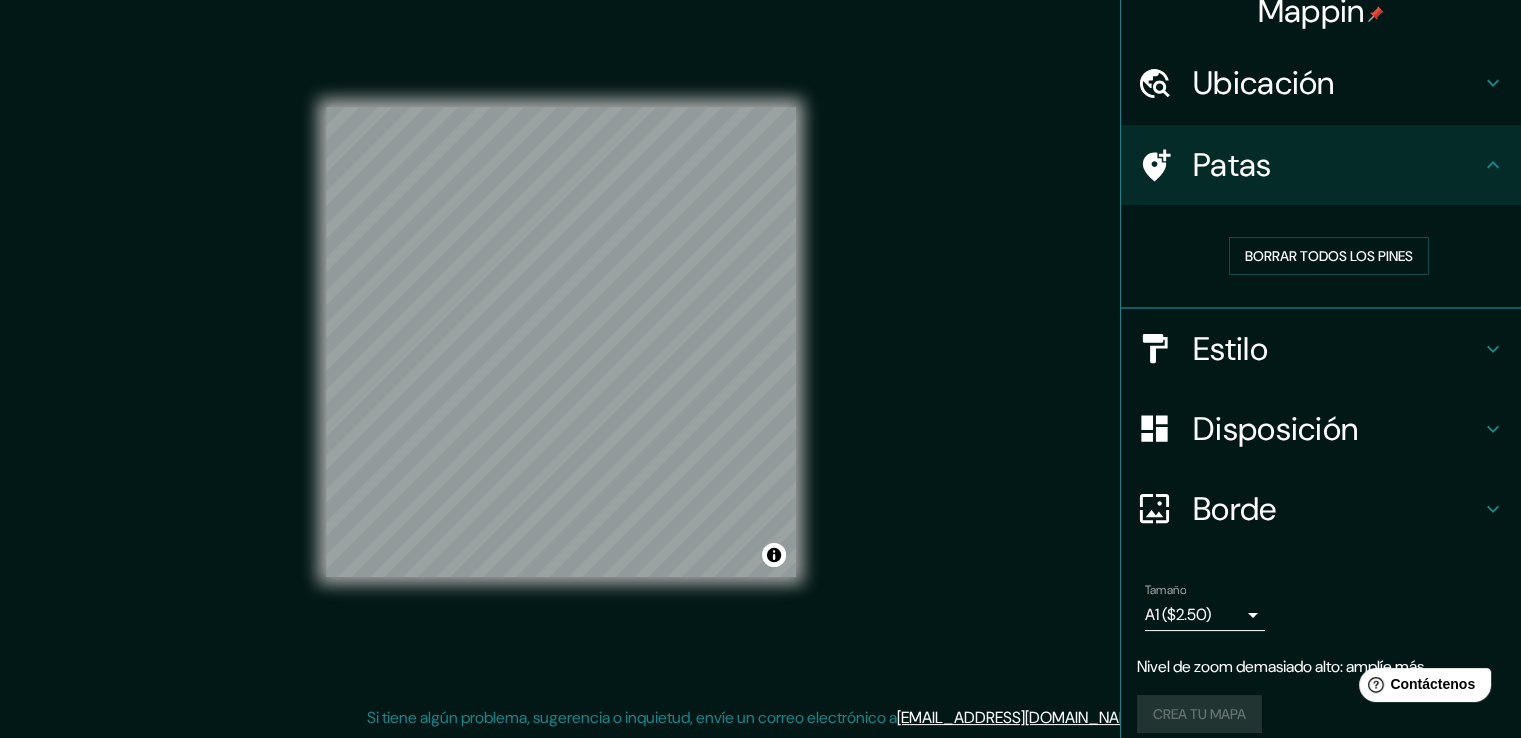 click 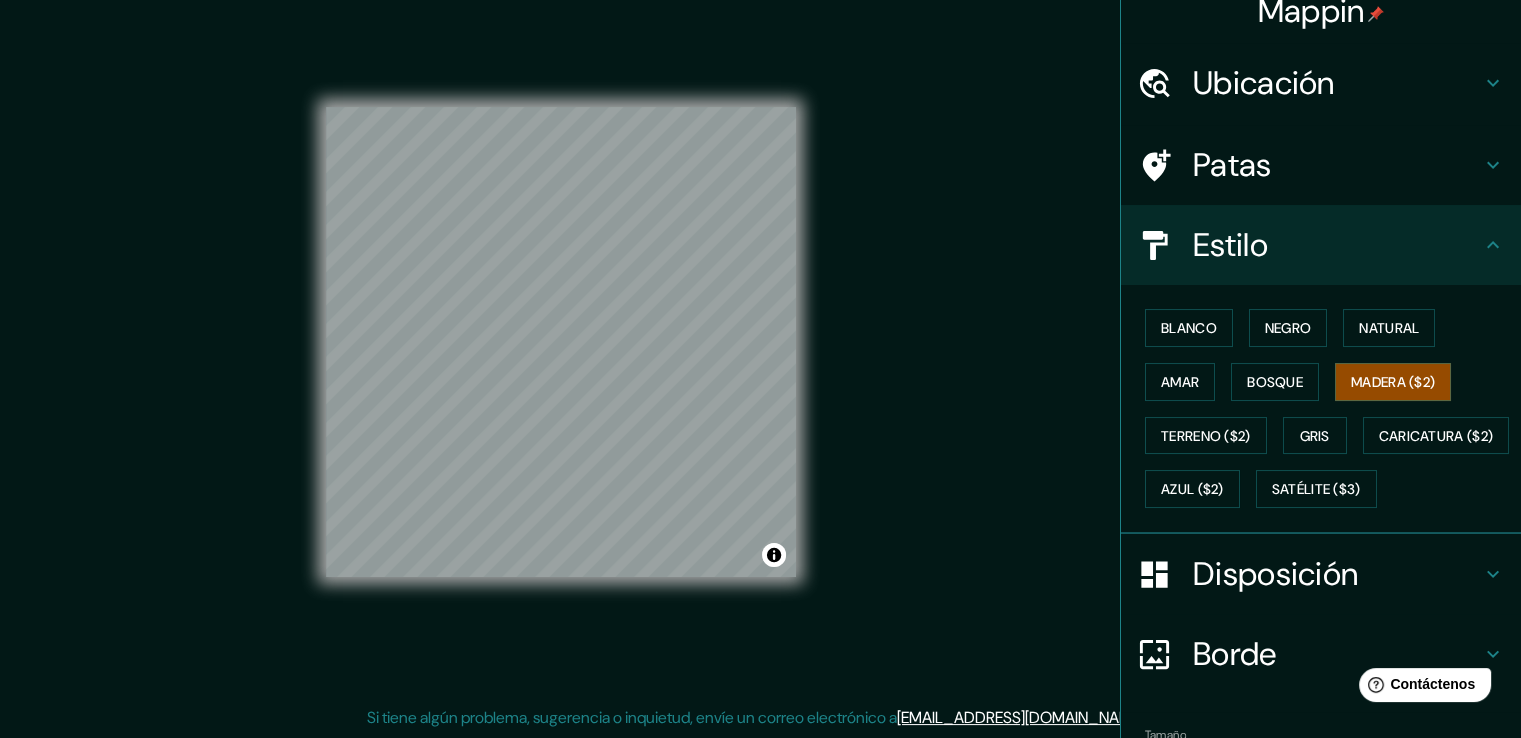 click 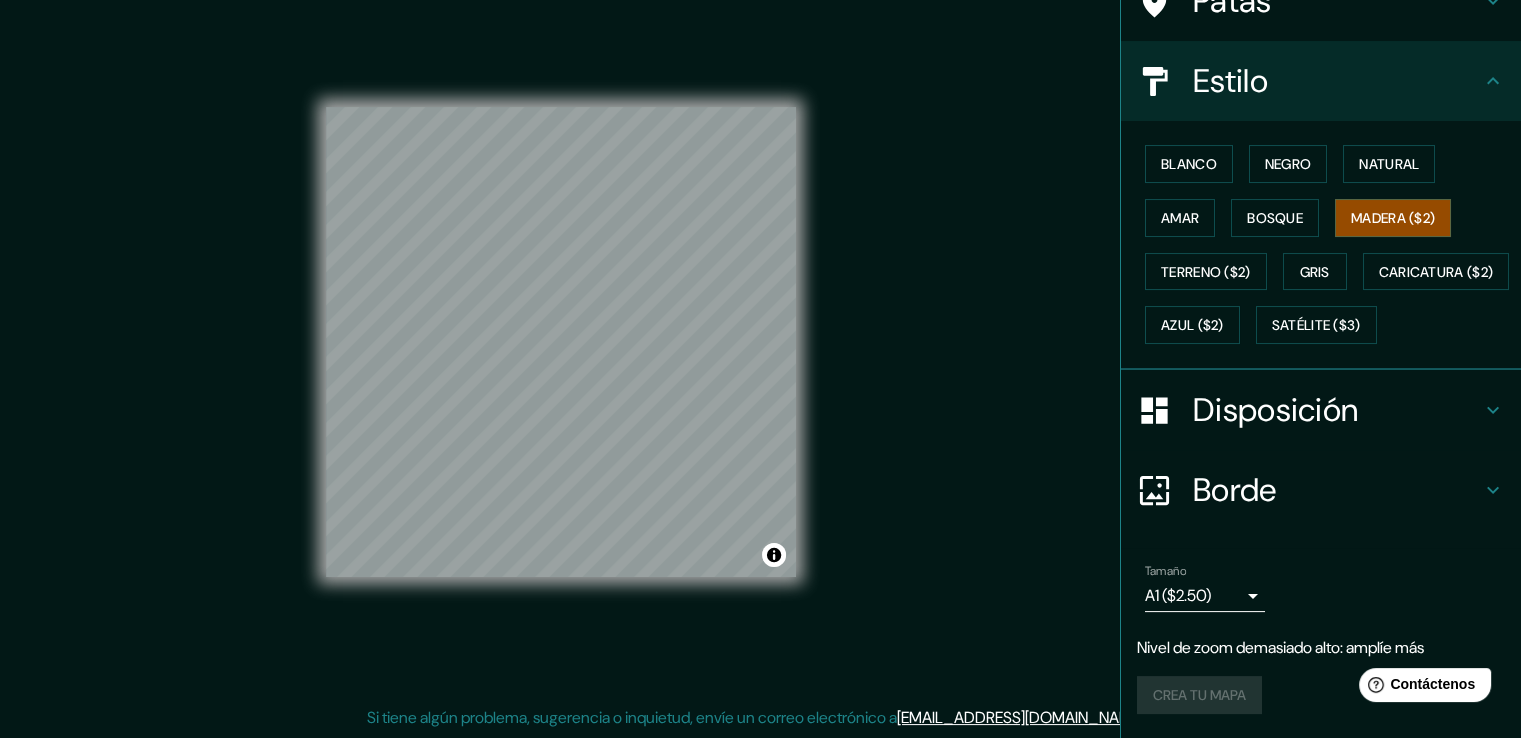 scroll, scrollTop: 234, scrollLeft: 0, axis: vertical 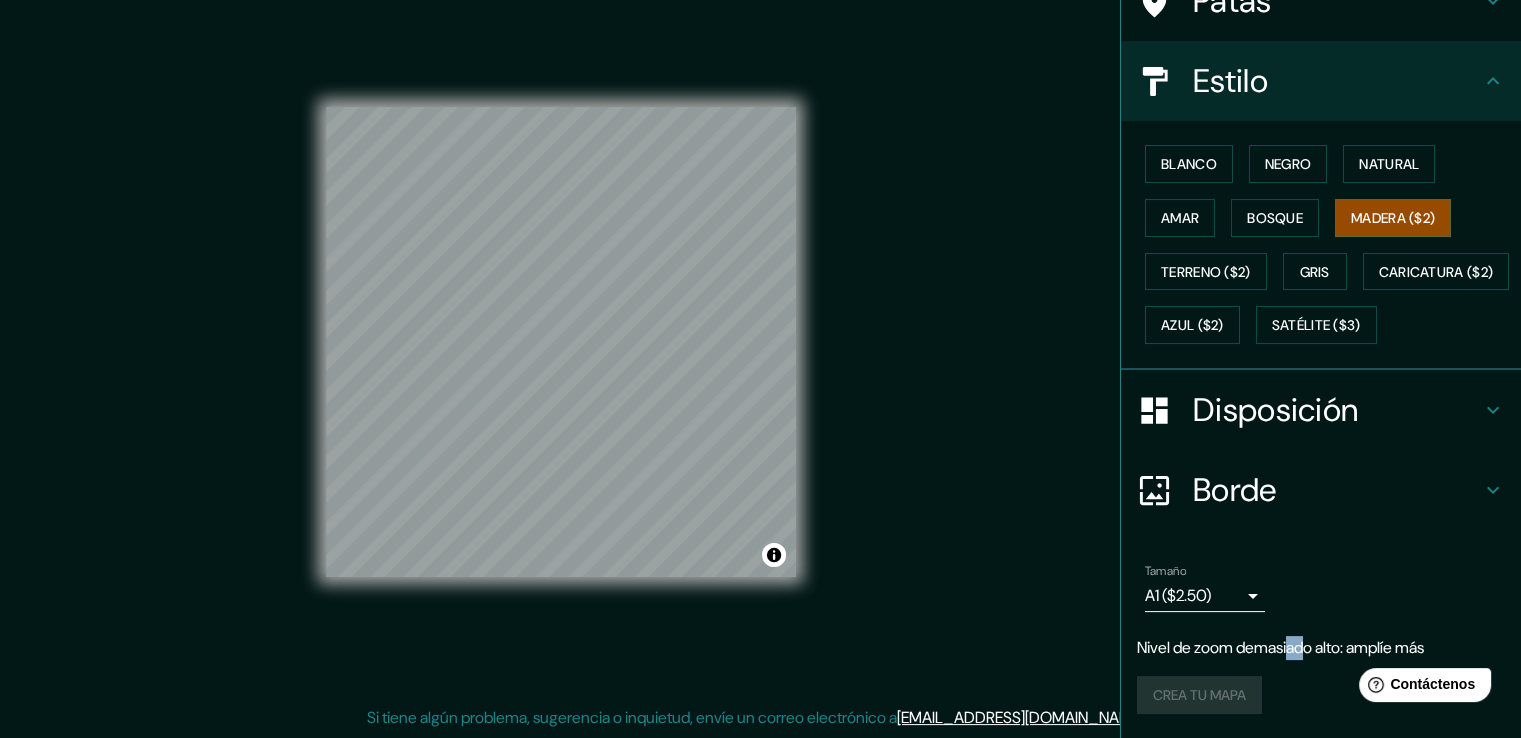 drag, startPoint x: 1292, startPoint y: 642, endPoint x: 1272, endPoint y: 648, distance: 20.880613 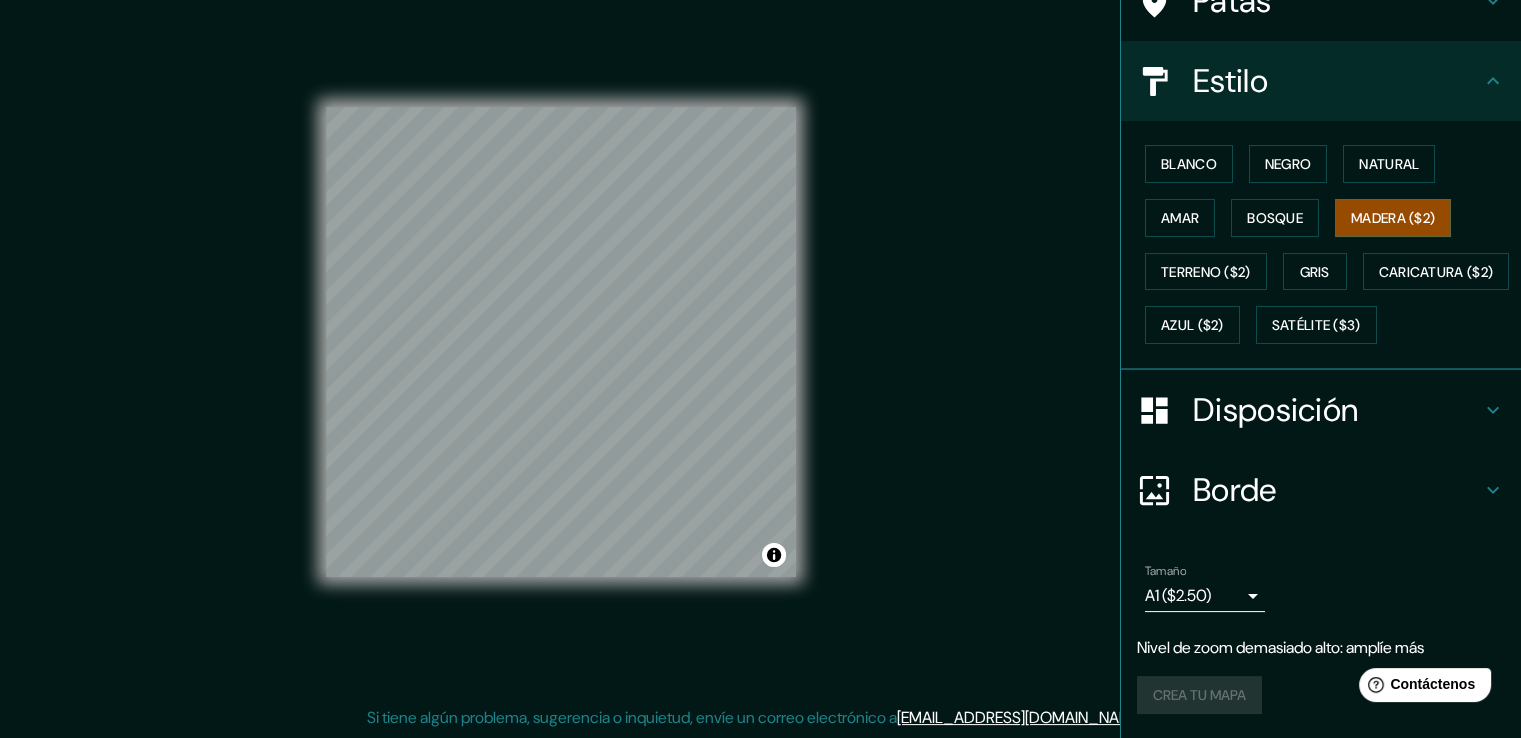 click on "Crea tu mapa" at bounding box center (1321, 695) 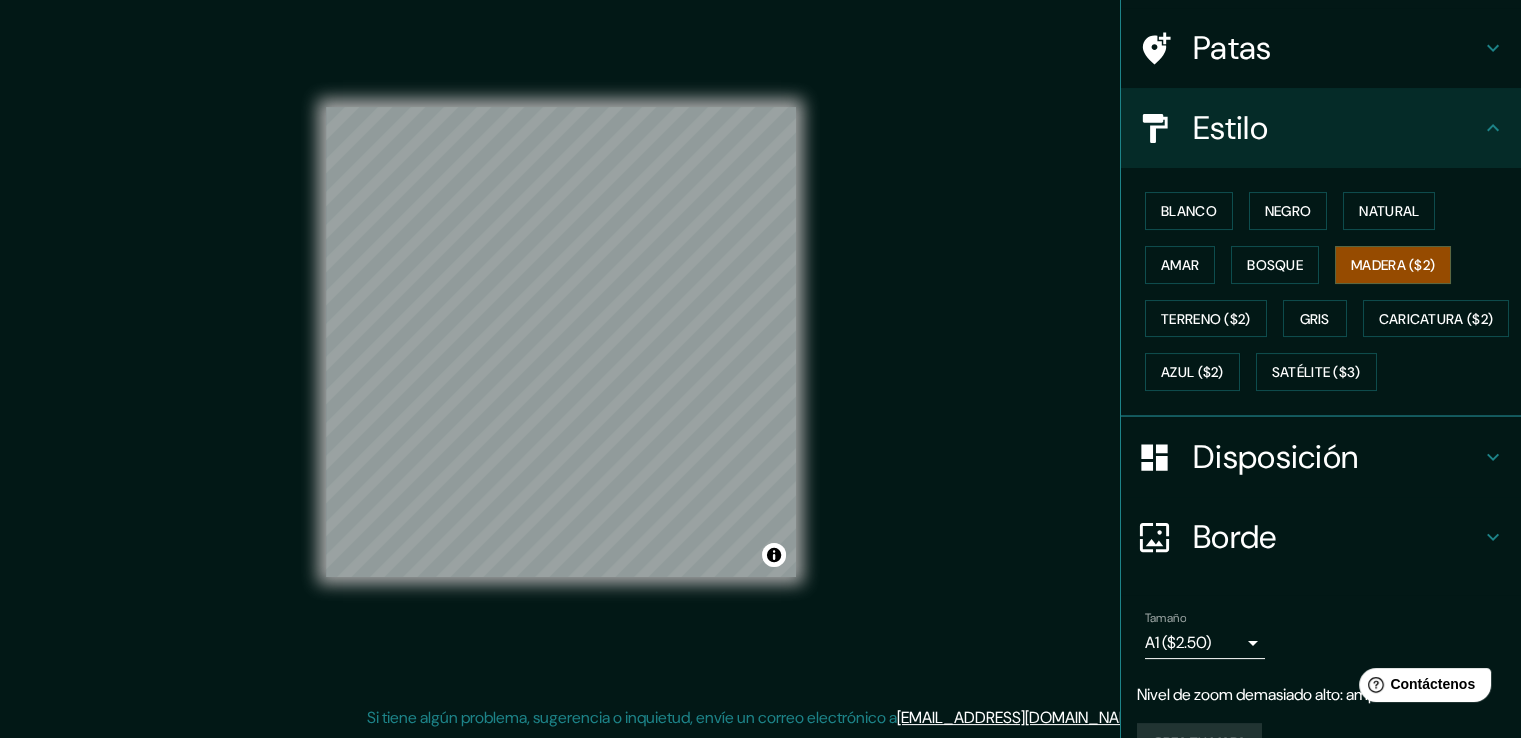 scroll, scrollTop: 0, scrollLeft: 0, axis: both 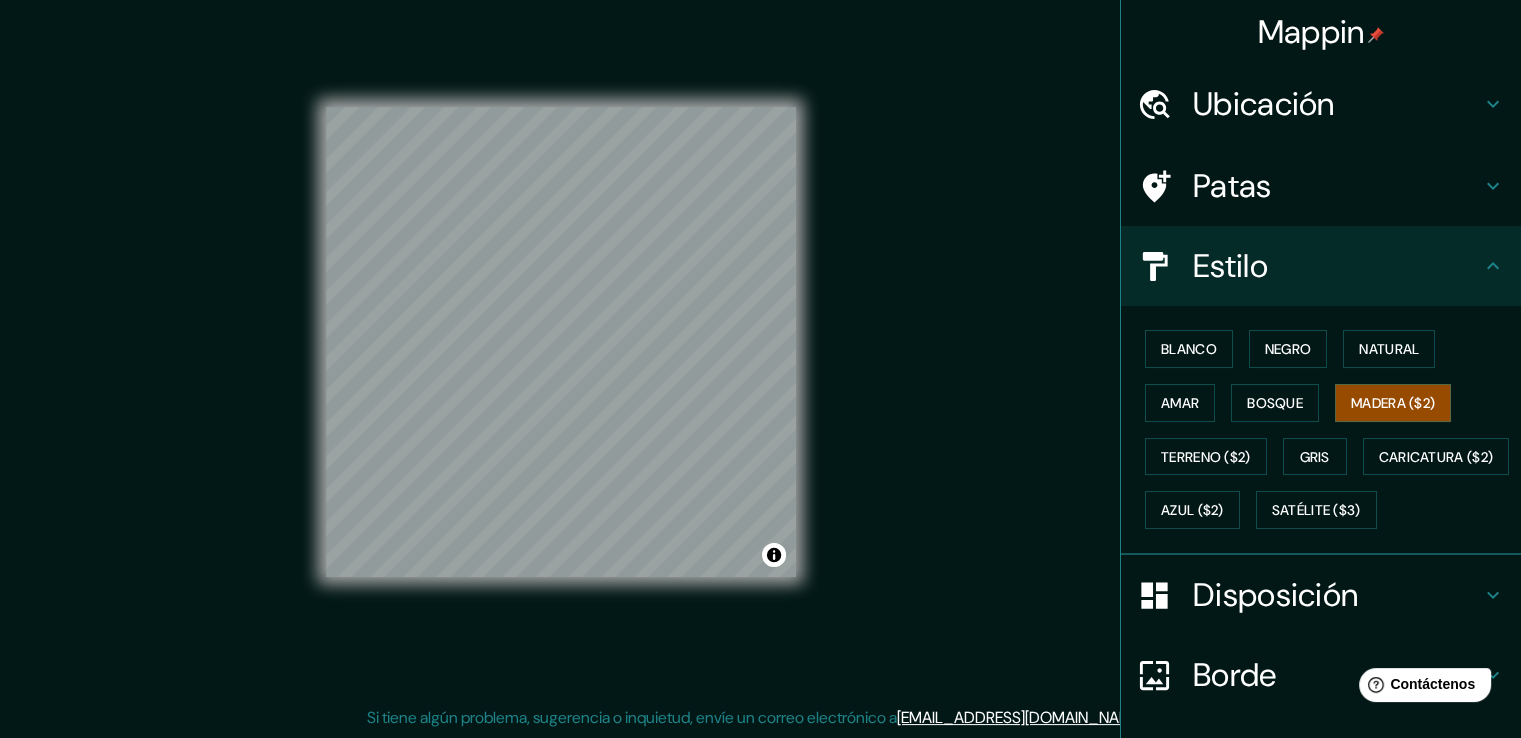 click on "Mappin" at bounding box center (1311, 32) 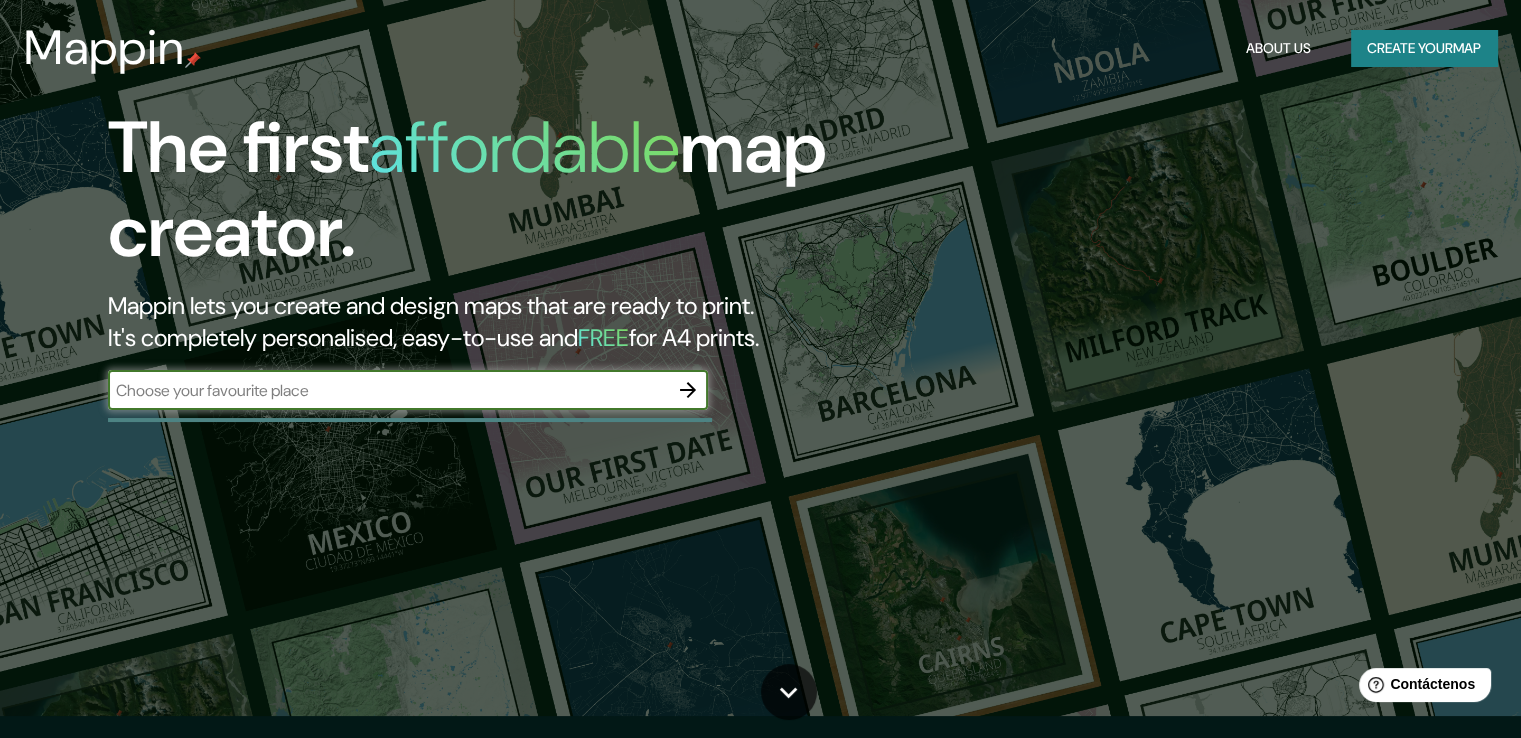 scroll, scrollTop: 0, scrollLeft: 0, axis: both 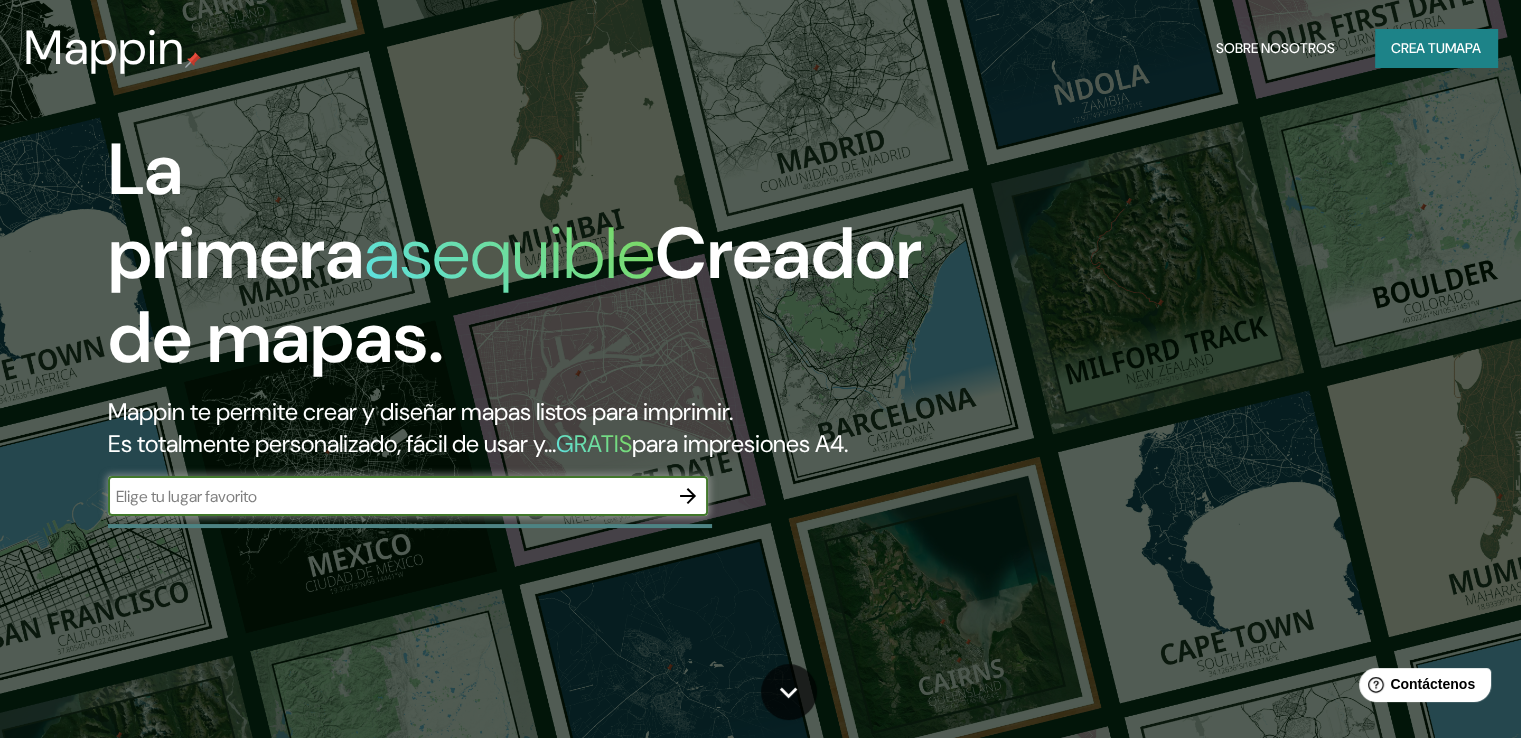 click on "Crea tu" at bounding box center [1418, 48] 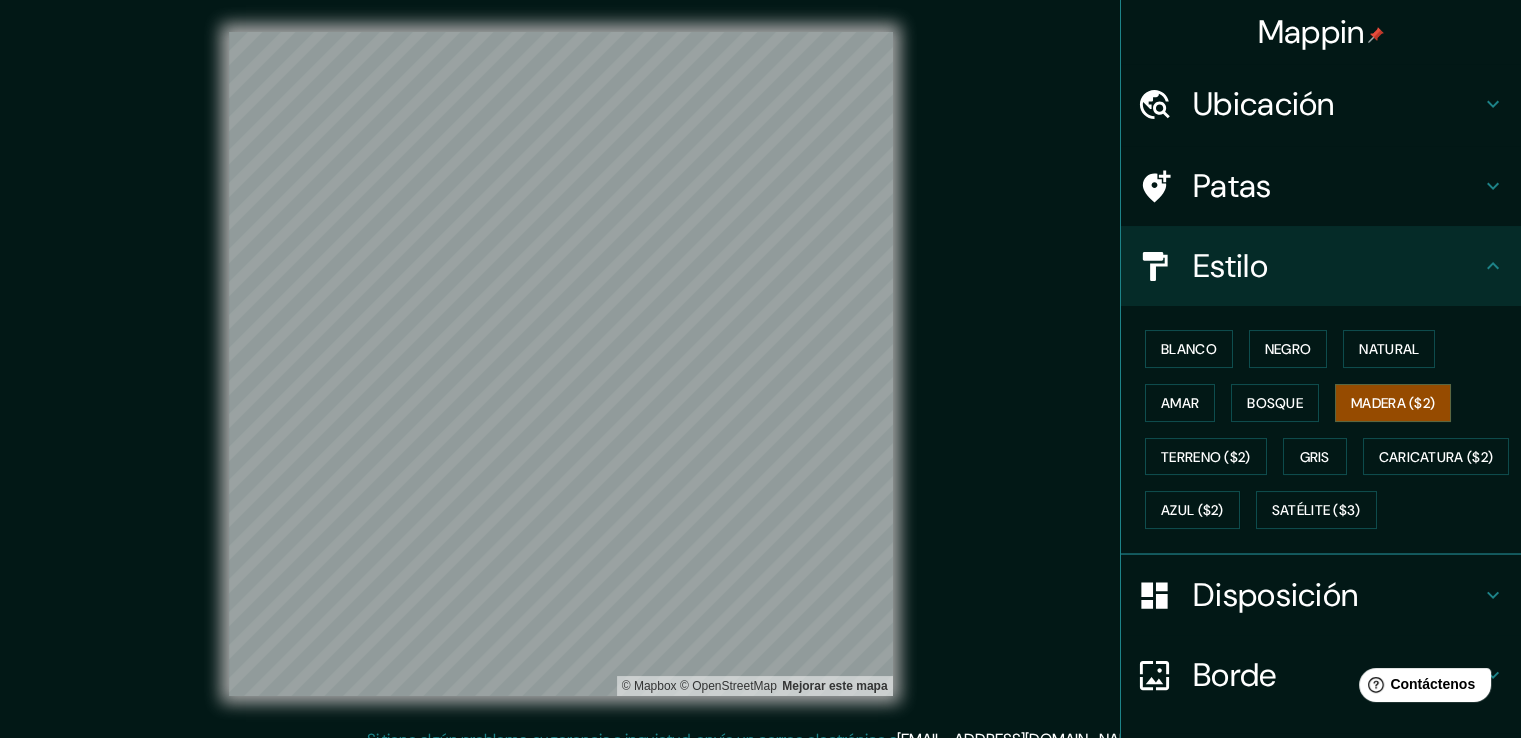 click 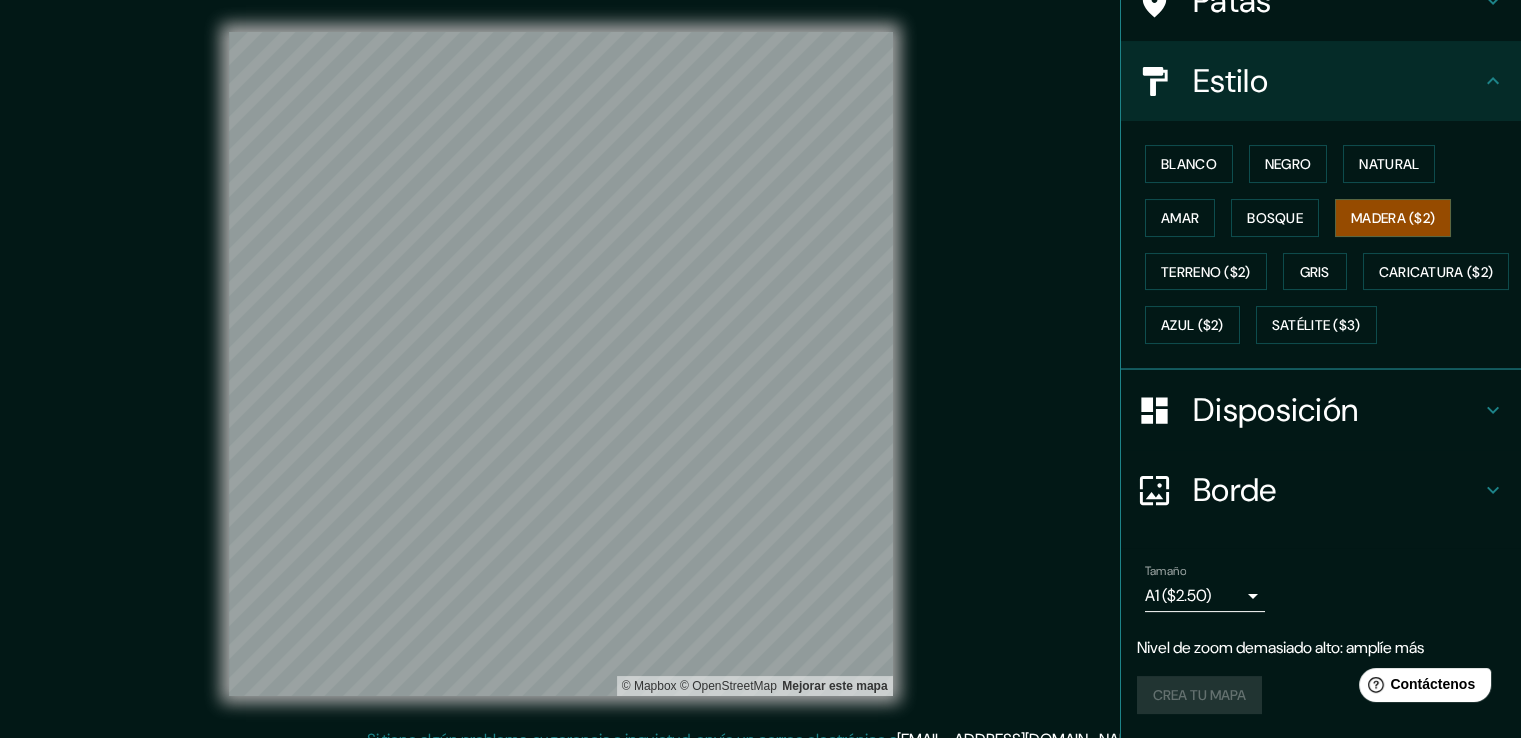 drag, startPoint x: 1213, startPoint y: 694, endPoint x: 1241, endPoint y: 653, distance: 49.648766 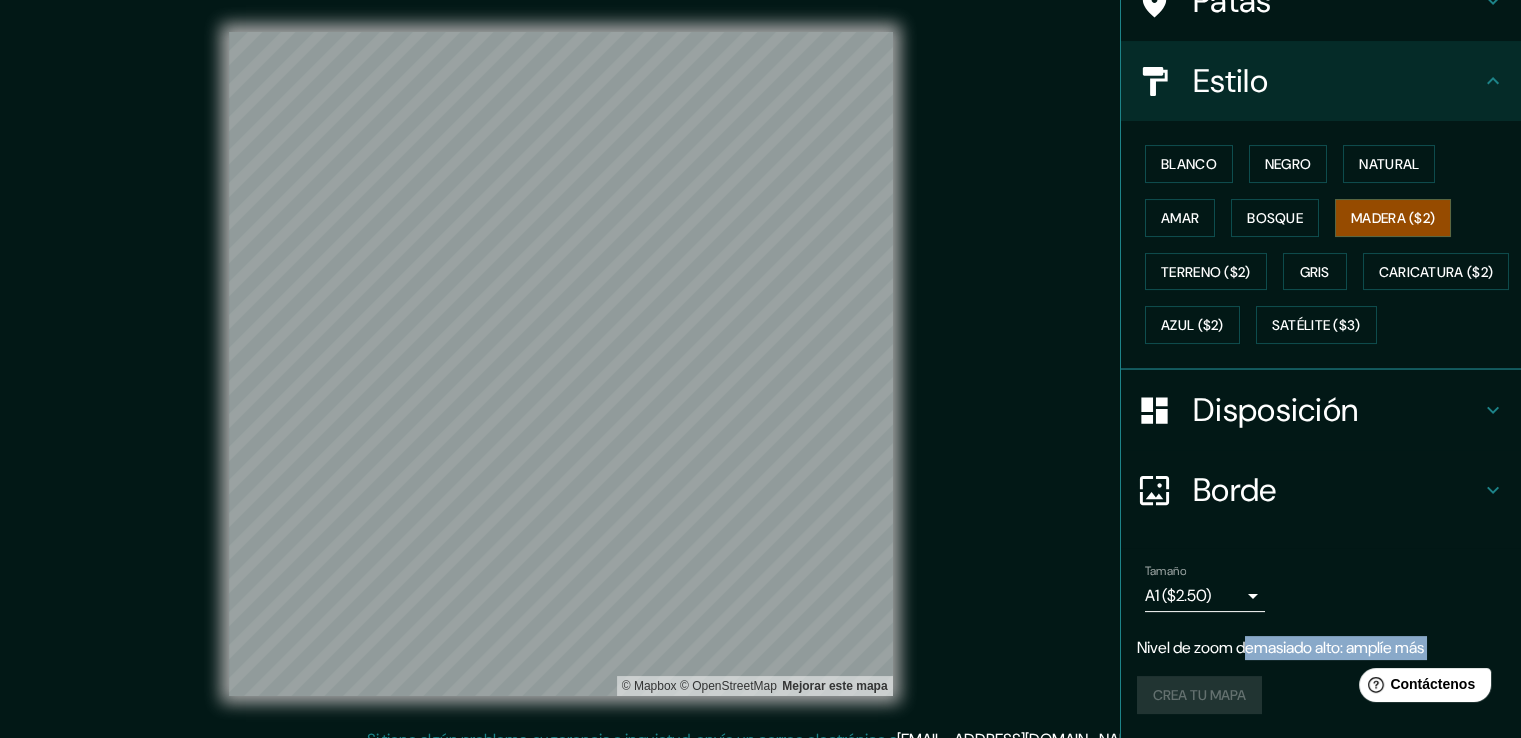 click on "Nivel de zoom demasiado alto: amplíe más" at bounding box center (1280, 647) 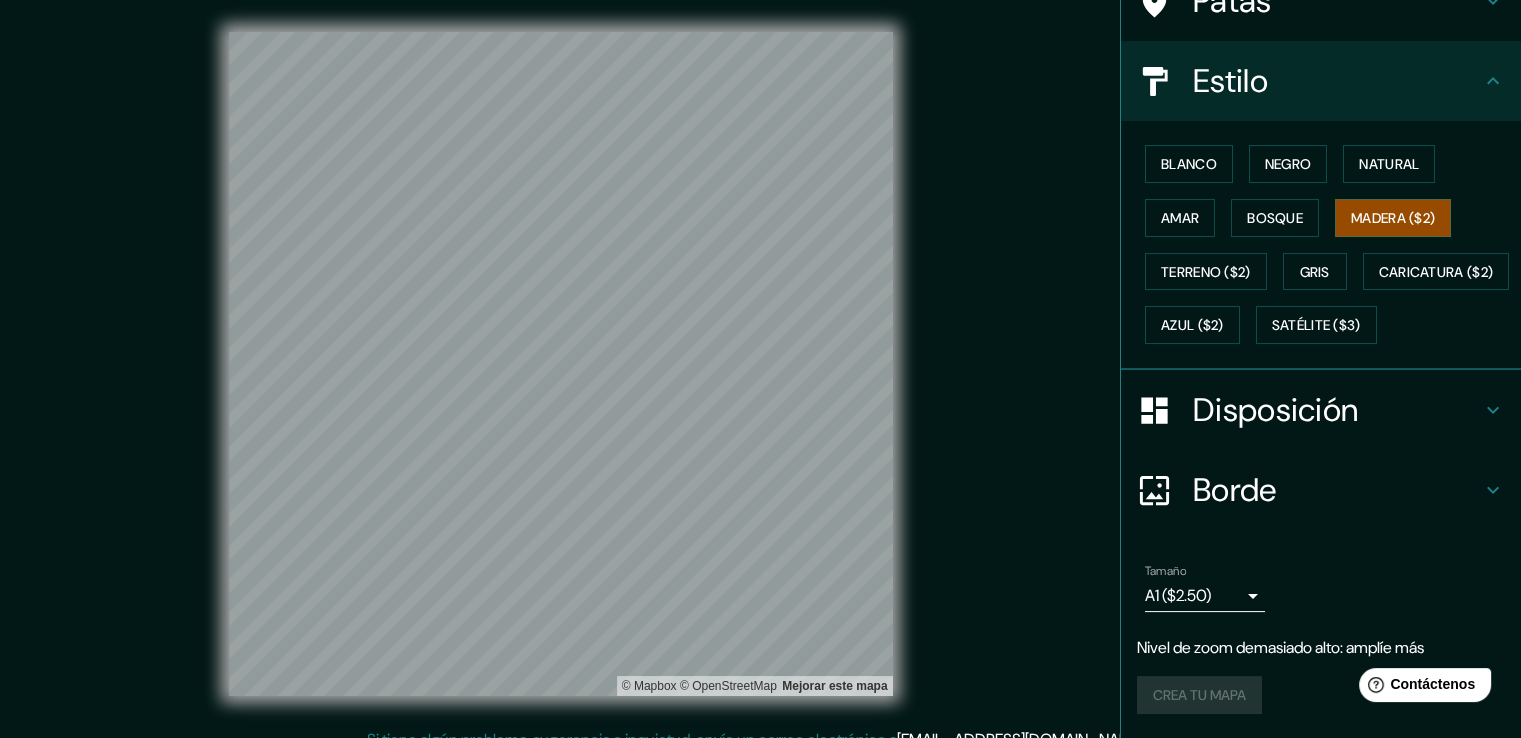 click on "Nivel de zoom demasiado alto: amplíe más" at bounding box center (1280, 647) 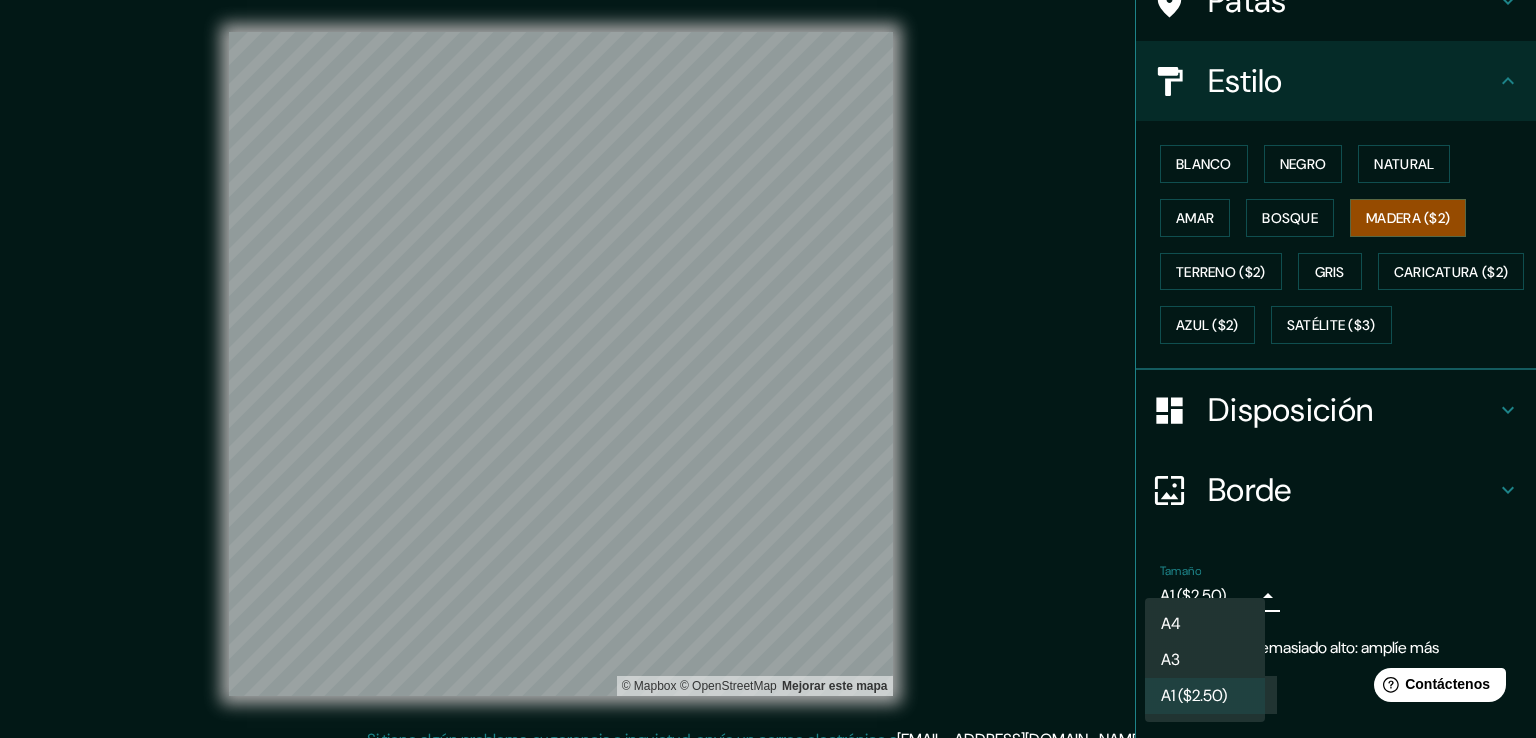 click on "Mappin Ubicación Patas Estilo Blanco Negro Natural [PERSON_NAME] ($2) Terreno ($2) Gris Caricatura ($2) Azul ($2) Satélite ($3) Disposición Borde Elige un borde.  Consejo  : puedes opacar las capas del marco para crear efectos geniales. Ninguno Simple Transparente Elegante Tamaño A1 ($2.50) a3 Nivel de zoom demasiado alto: amplíe más Crea tu mapa © Mapbox    © OpenStreetMap    Mejorar este mapa Si tiene algún problema, sugerencia o inquietud, envíe un correo electrónico a  [EMAIL_ADDRESS][DOMAIN_NAME]  .   . . Texto original Valora esta traducción Tu opinión servirá para ayudar a mejorar el Traductor de Google A4 A3 A1 ($2.50)" at bounding box center [768, 369] 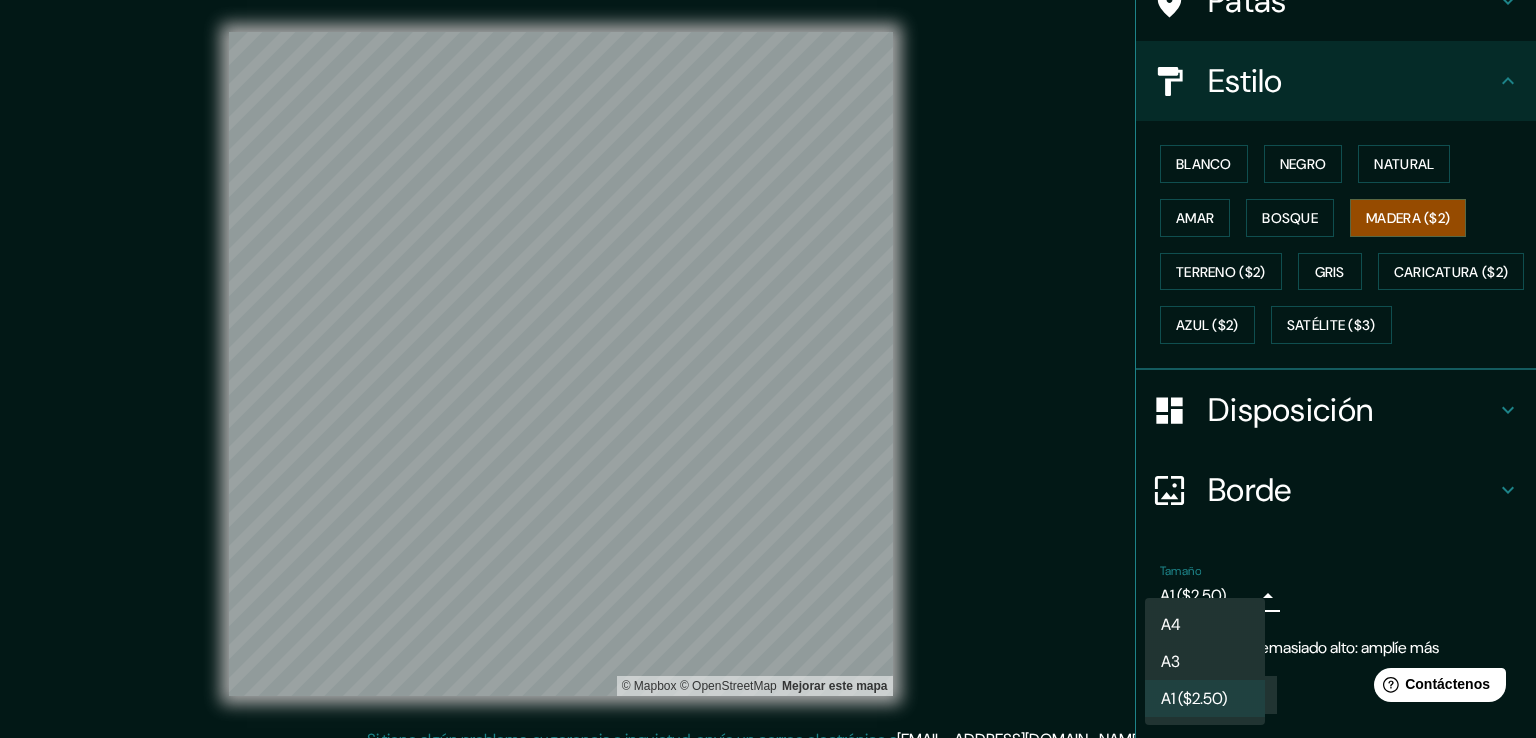 click at bounding box center (768, 369) 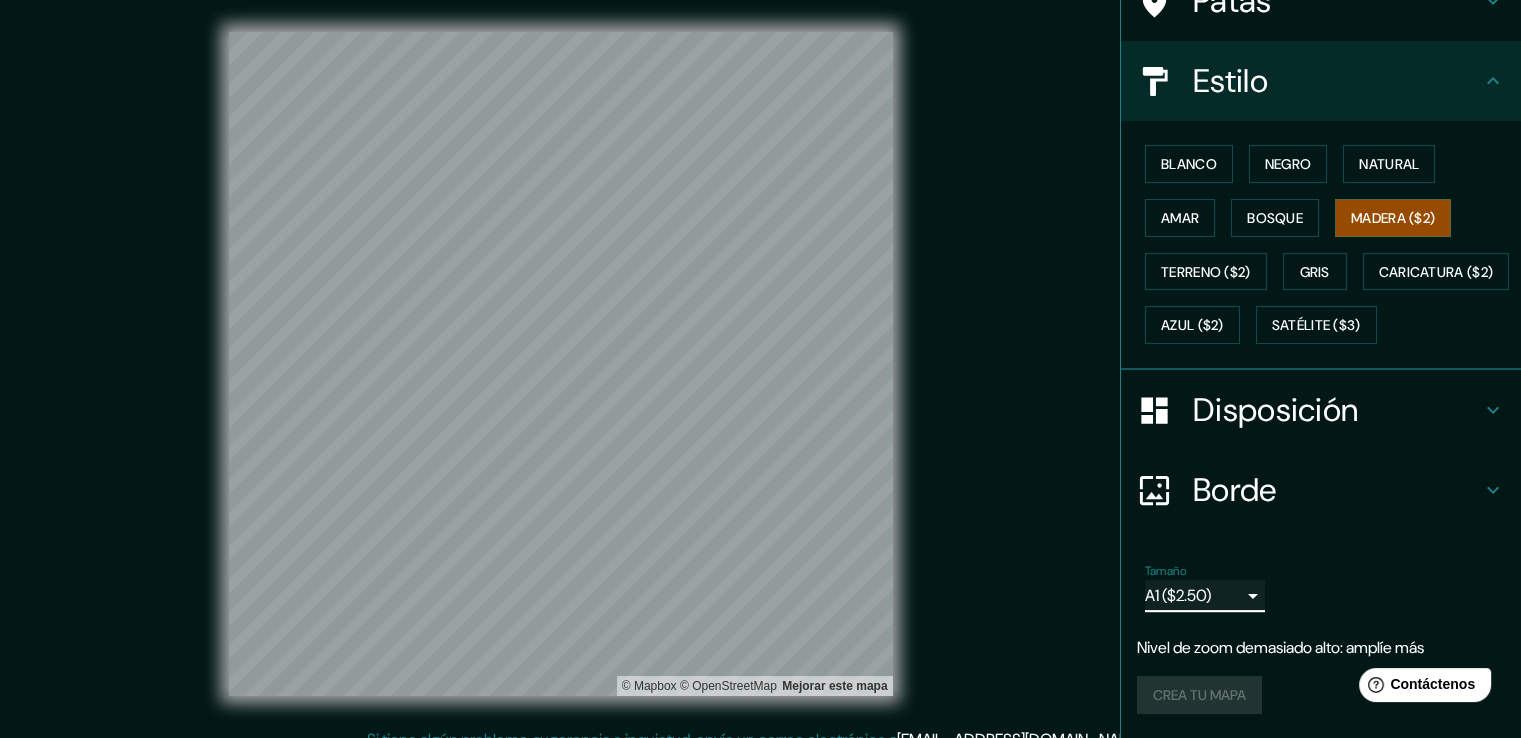 scroll, scrollTop: 194, scrollLeft: 0, axis: vertical 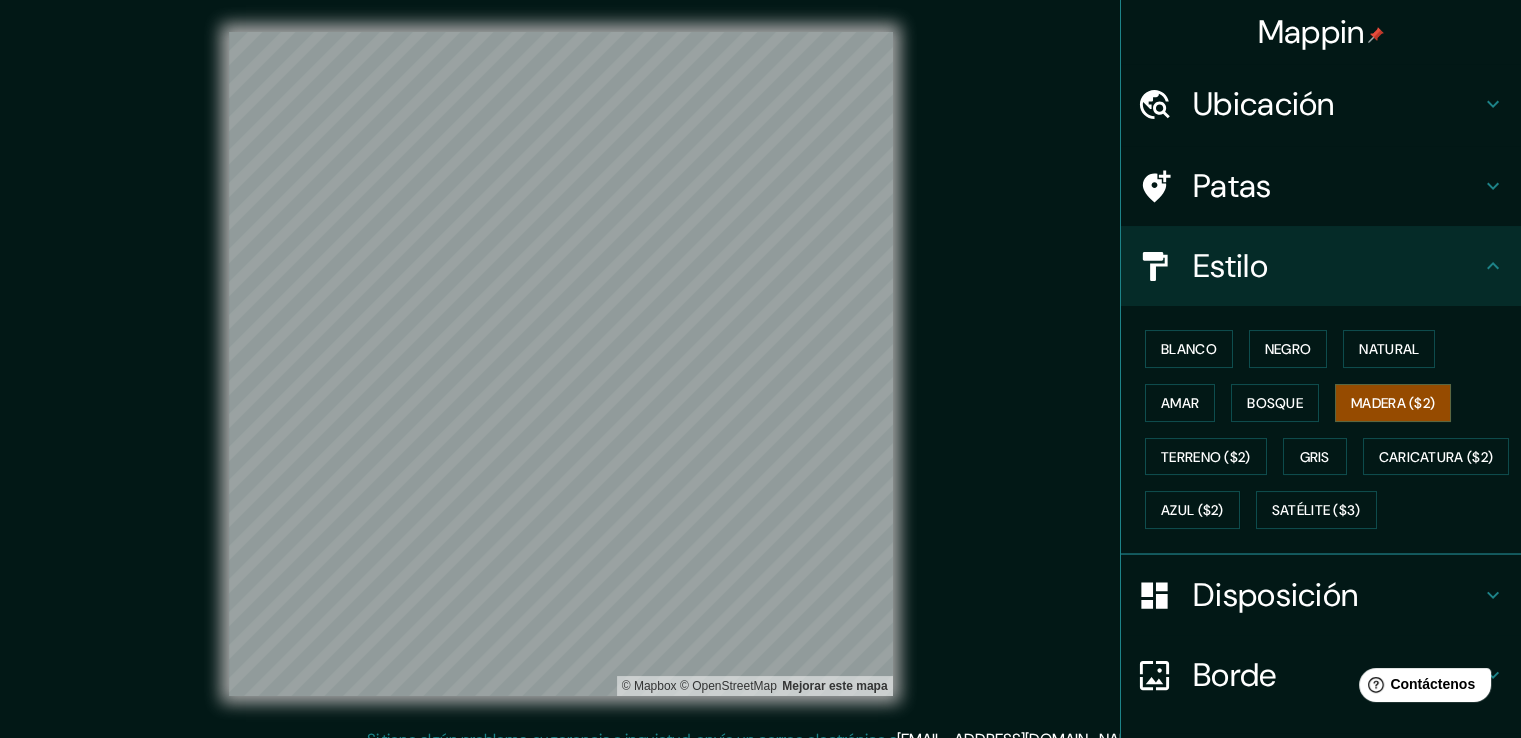 click 